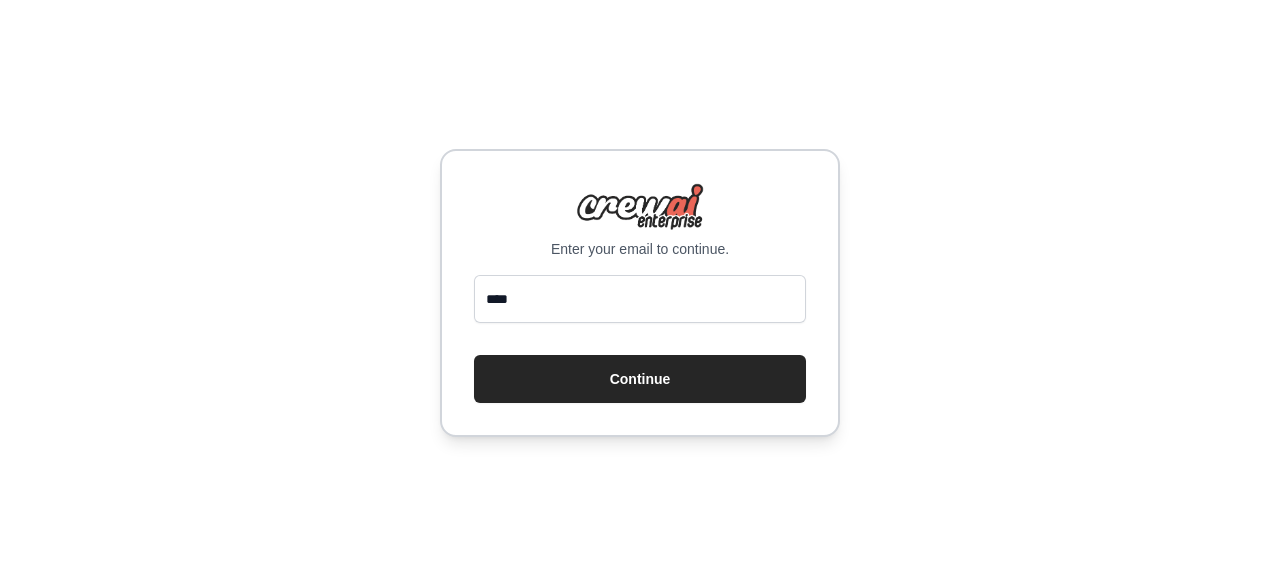 scroll, scrollTop: 0, scrollLeft: 0, axis: both 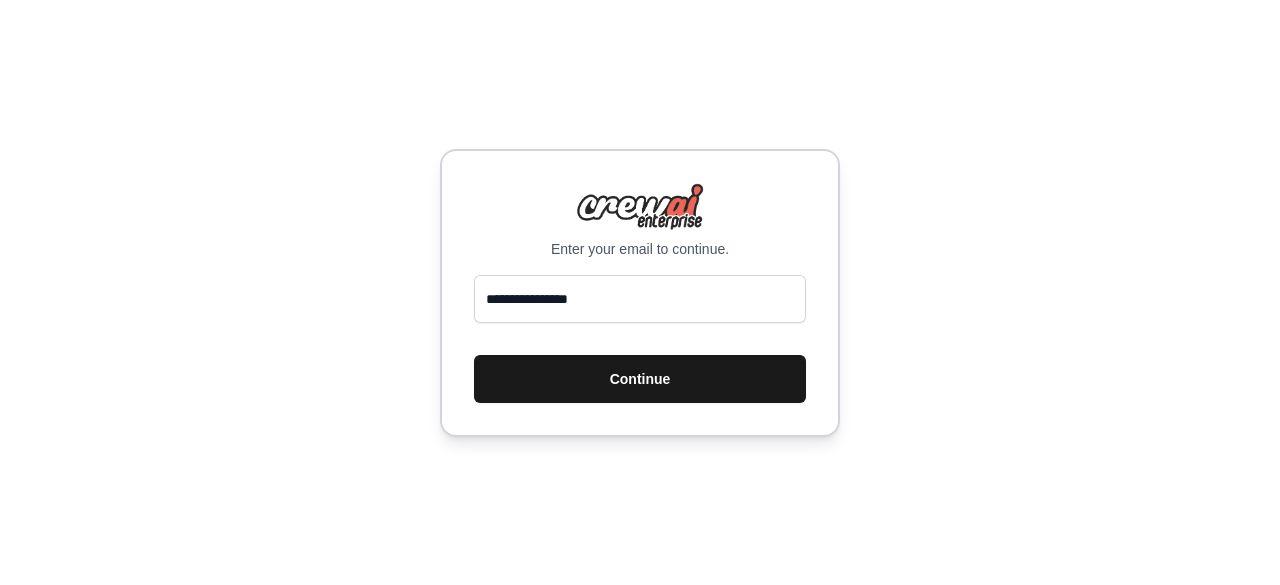 type on "**********" 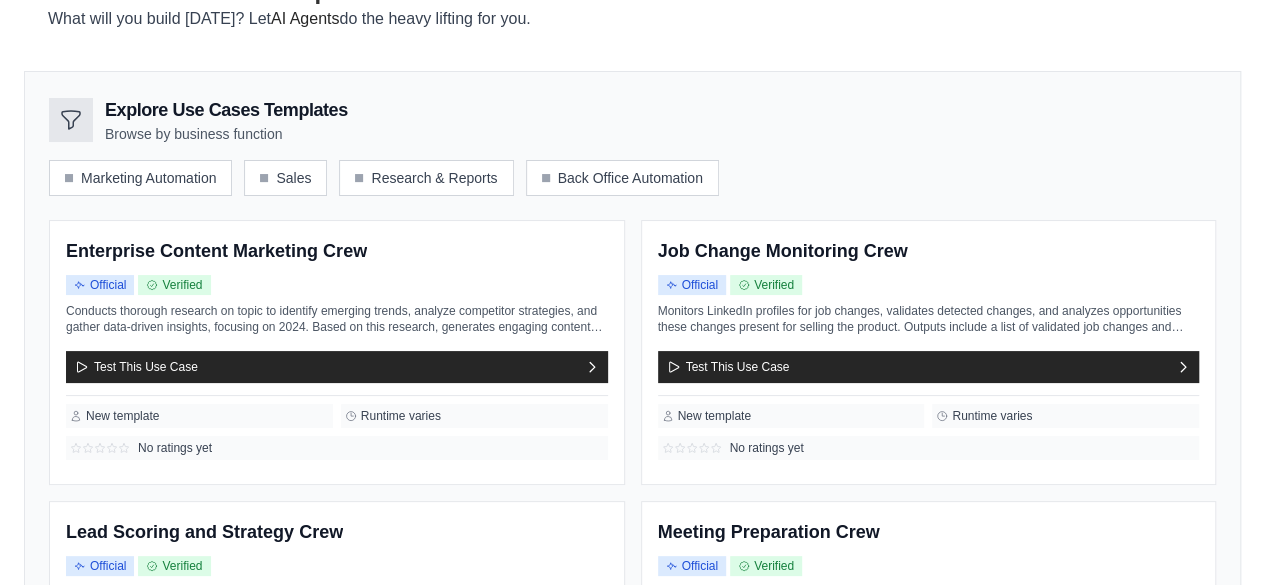 scroll, scrollTop: 156, scrollLeft: 0, axis: vertical 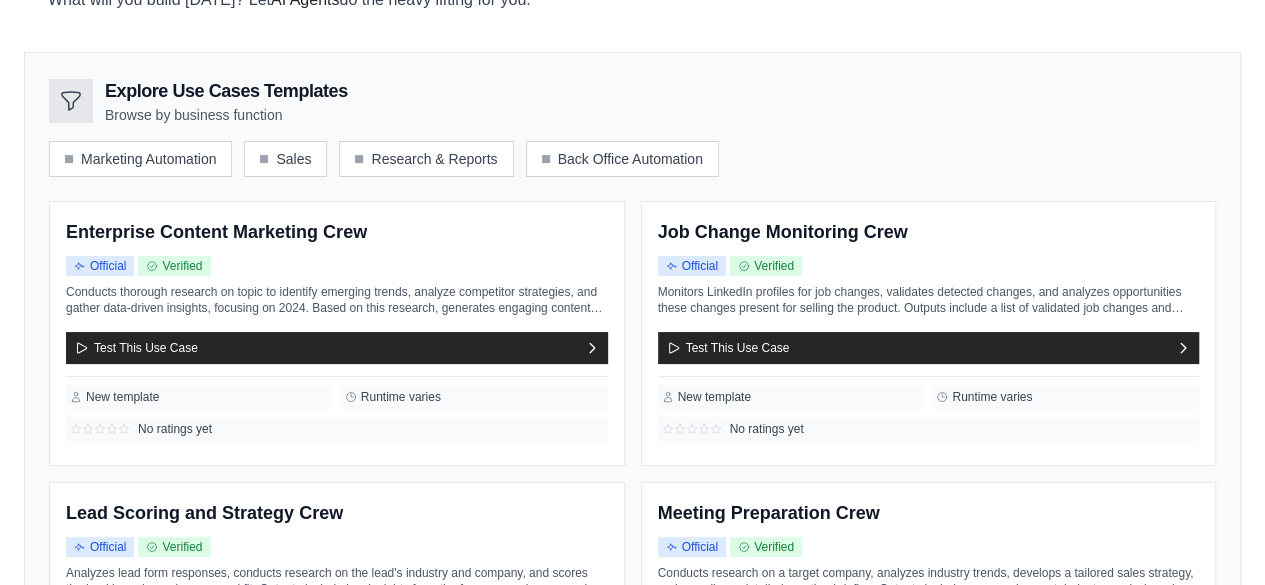 click on "Welcome to CrewAI Enteprise
What will you build today? Let
AI Agents
do the heavy lifting for you.
Explore Use Cases Templates
Browse by business function" at bounding box center [632, 526] 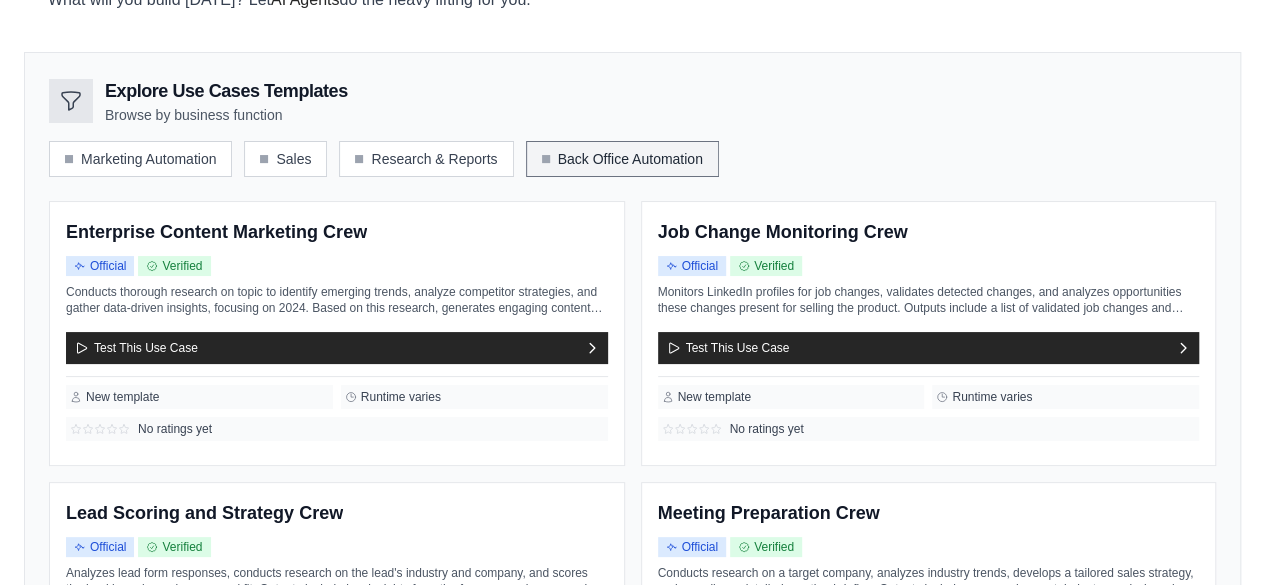 click on "Back Office Automation" at bounding box center [622, 159] 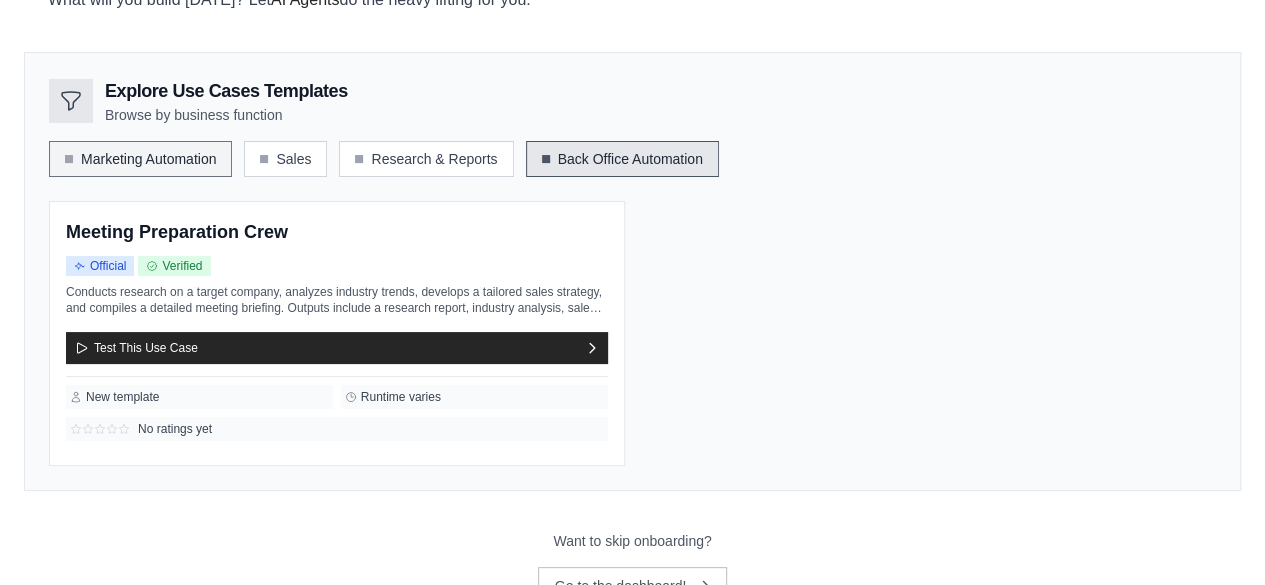 click on "Marketing Automation" at bounding box center [140, 159] 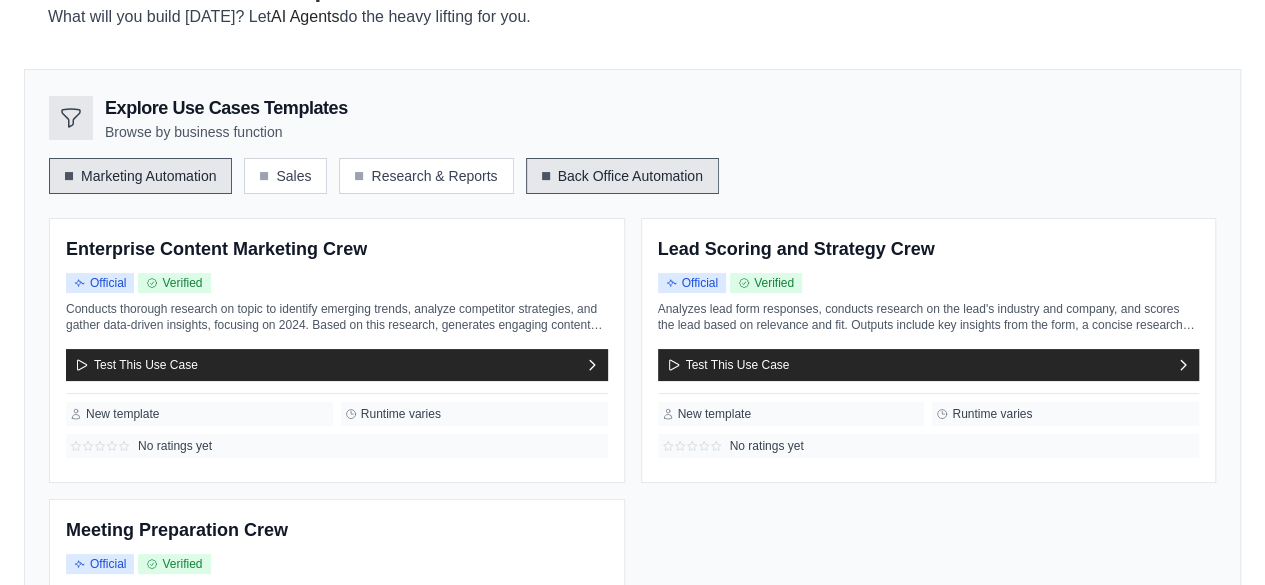 scroll, scrollTop: 147, scrollLeft: 0, axis: vertical 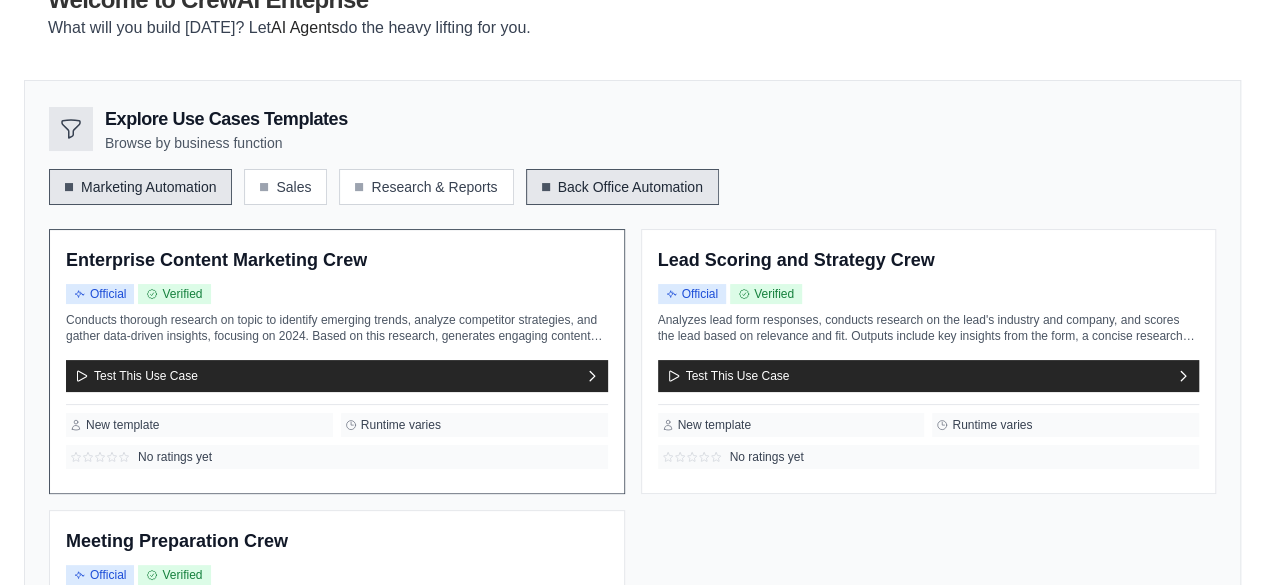 click on "Enterprise Content Marketing Crew" at bounding box center [216, 261] 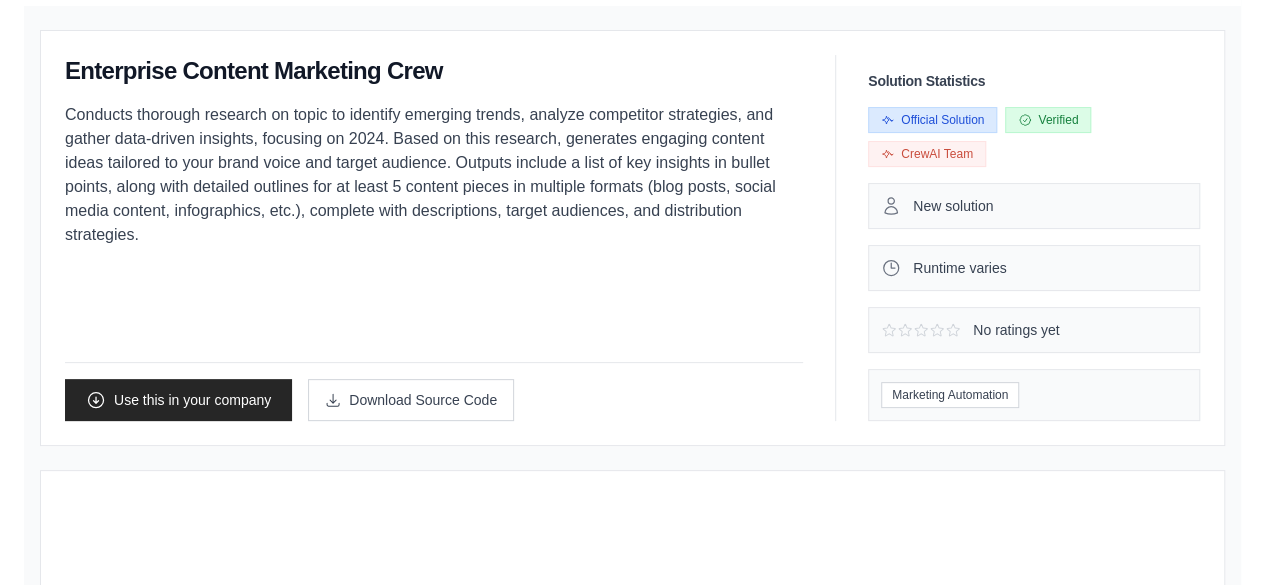 scroll, scrollTop: 0, scrollLeft: 0, axis: both 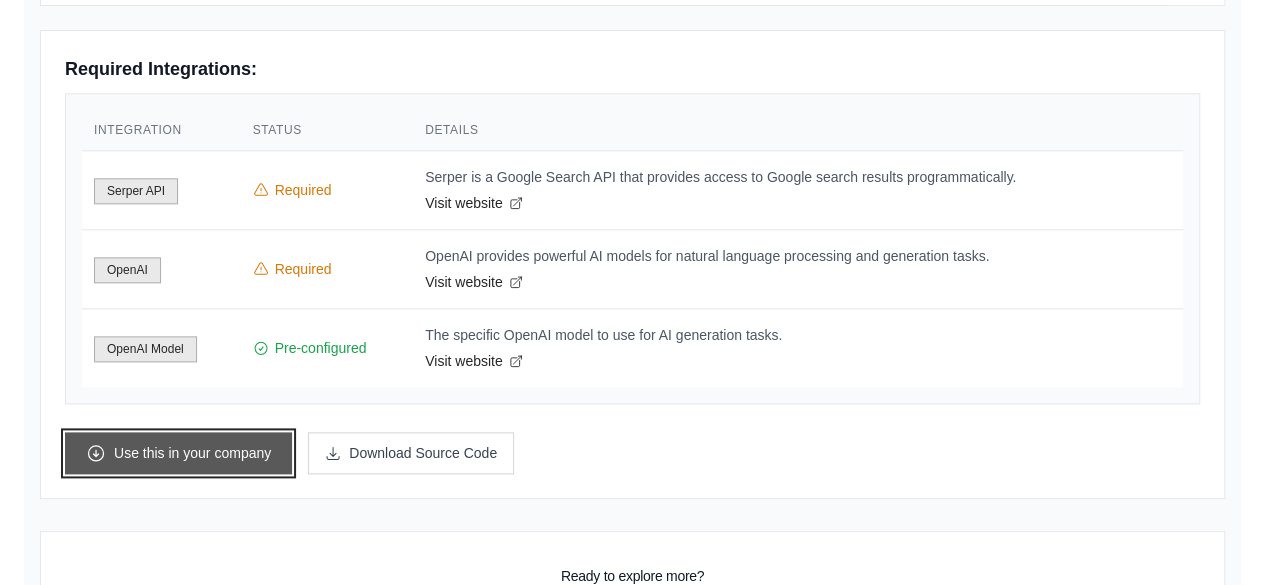 click on "Use this in your company" at bounding box center [178, 453] 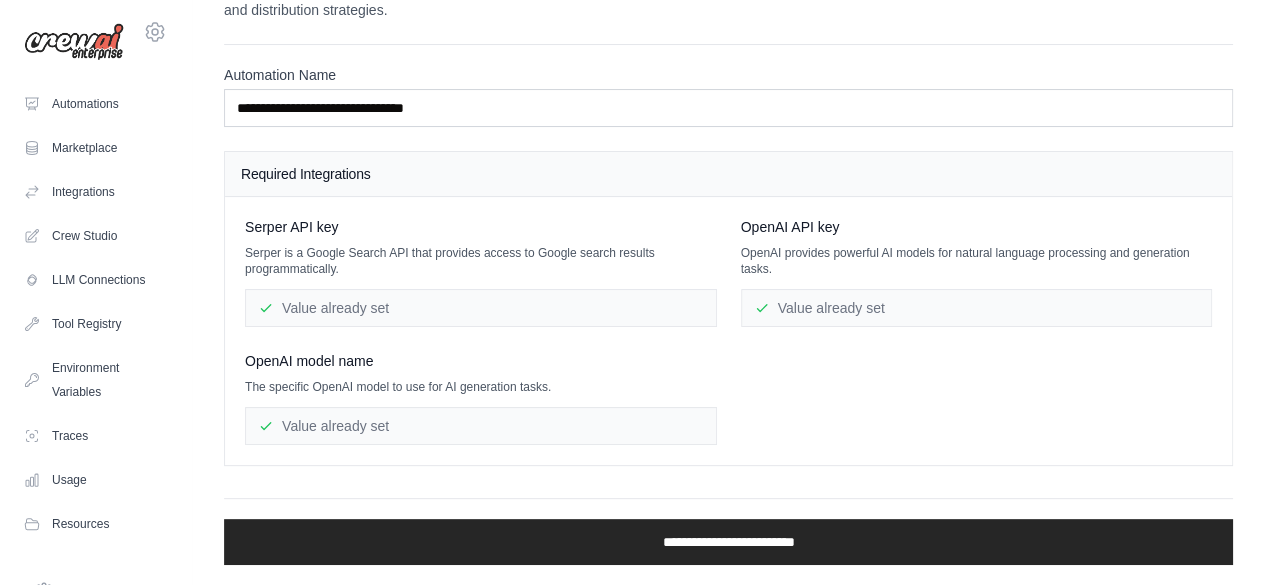 scroll, scrollTop: 0, scrollLeft: 0, axis: both 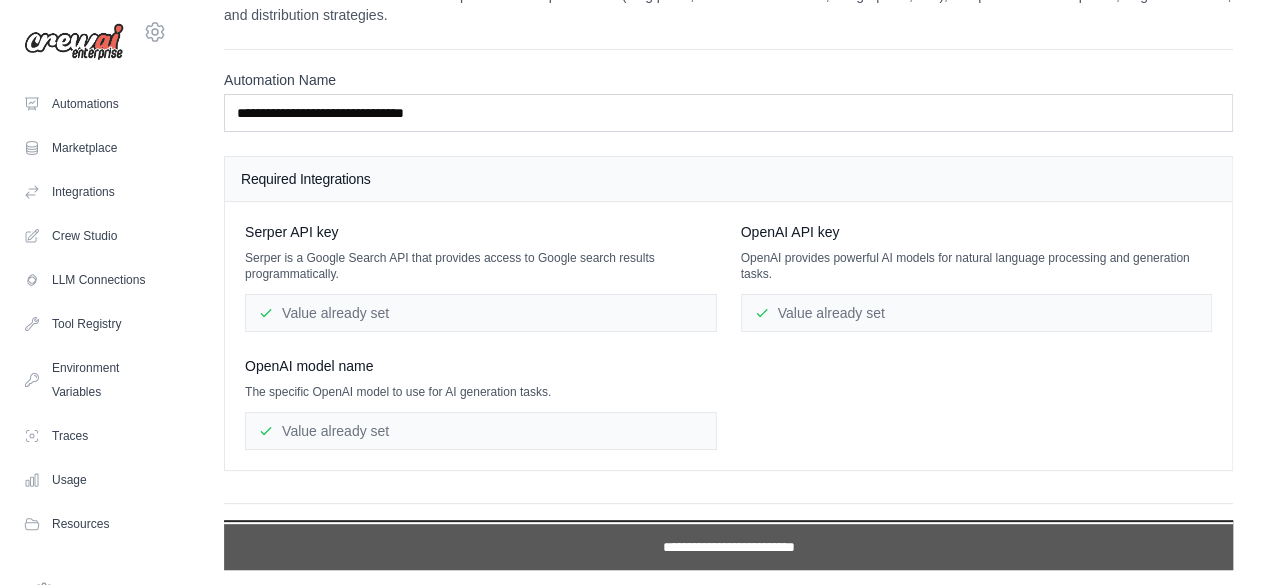 click on "**********" at bounding box center (728, 547) 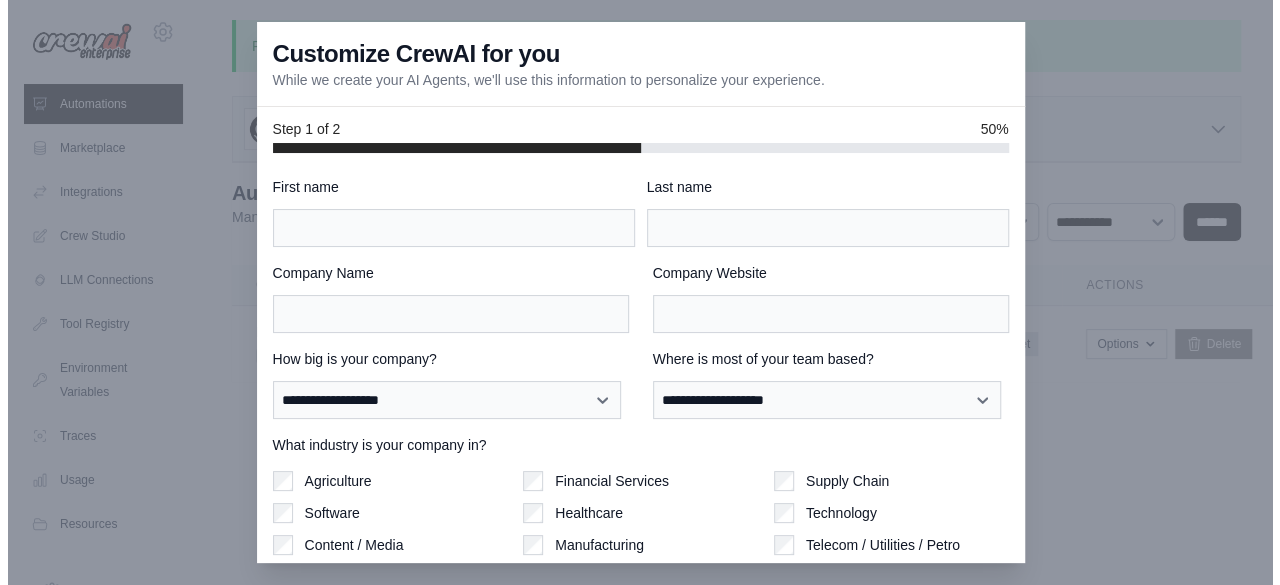 scroll, scrollTop: 0, scrollLeft: 0, axis: both 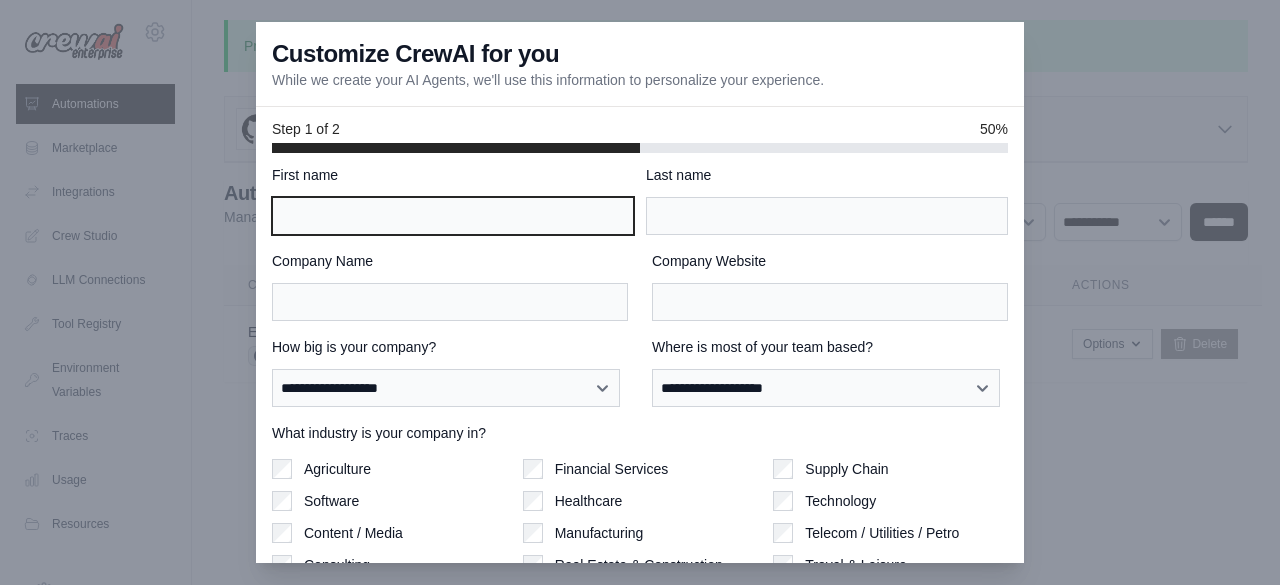 click on "First name" at bounding box center (453, 216) 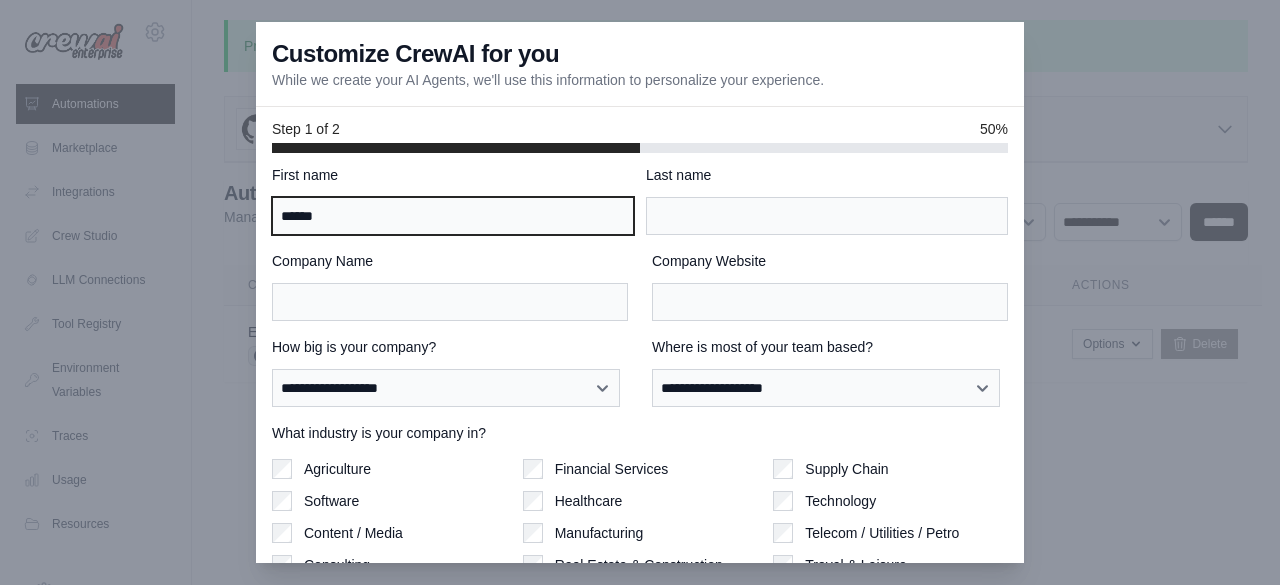 type on "******" 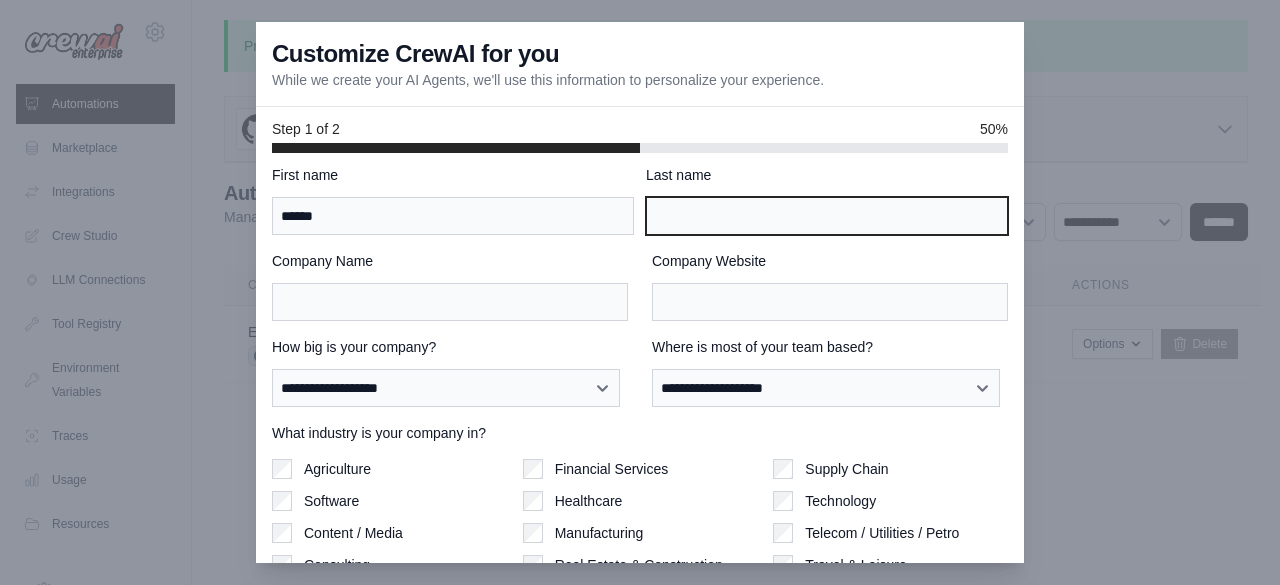 click on "Last name" at bounding box center [827, 216] 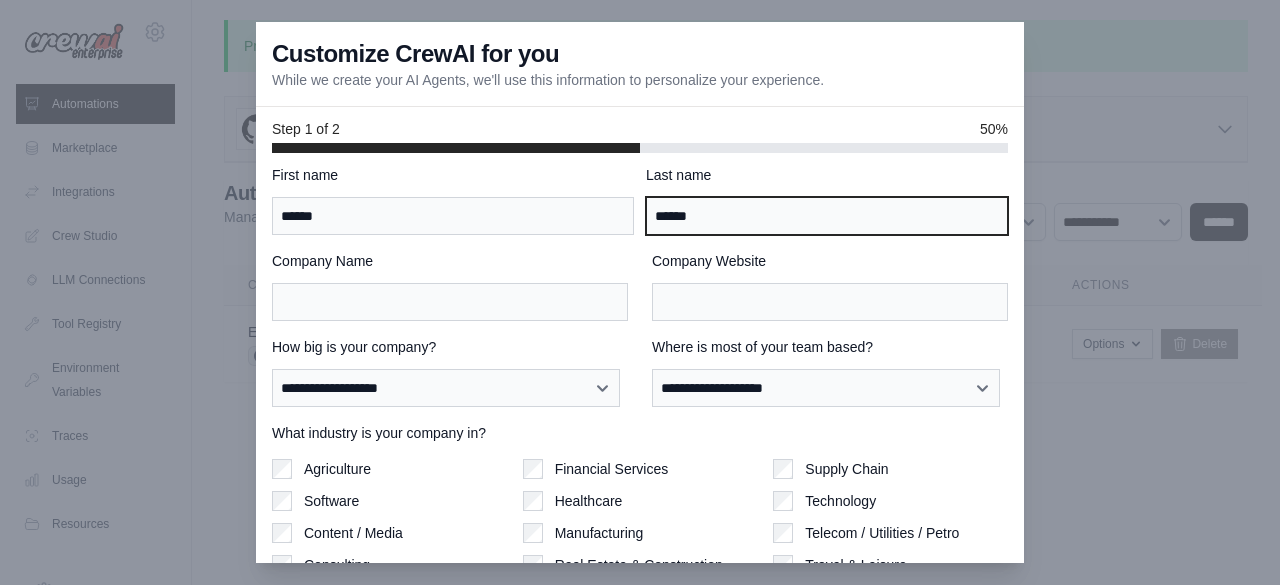 type on "******" 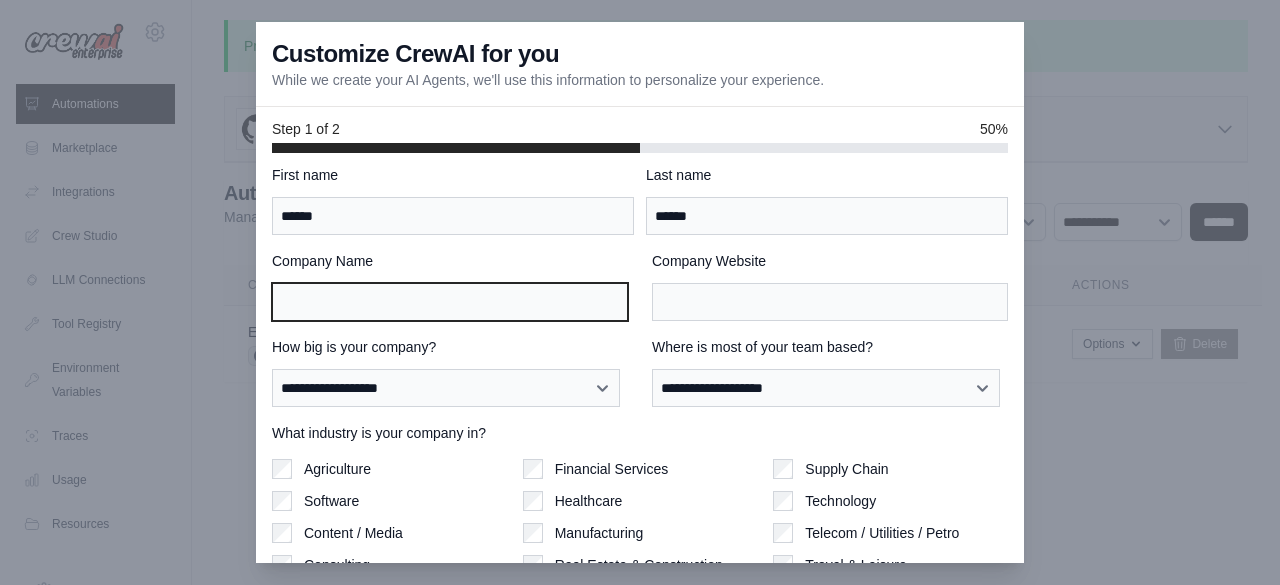 click on "Company Name" at bounding box center (450, 302) 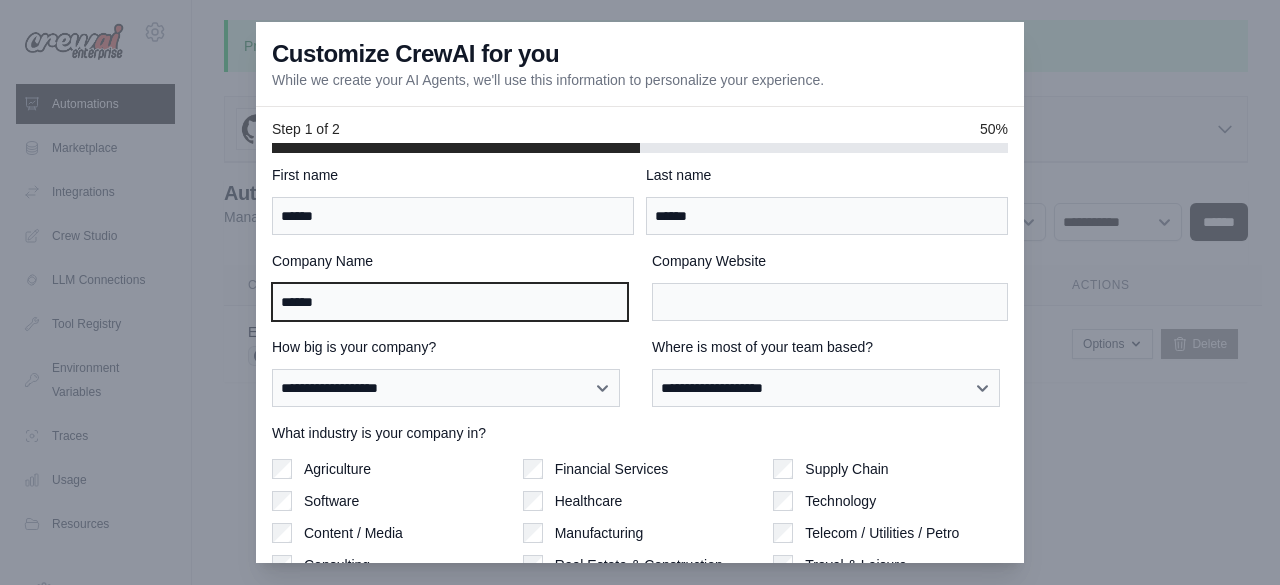 type on "******" 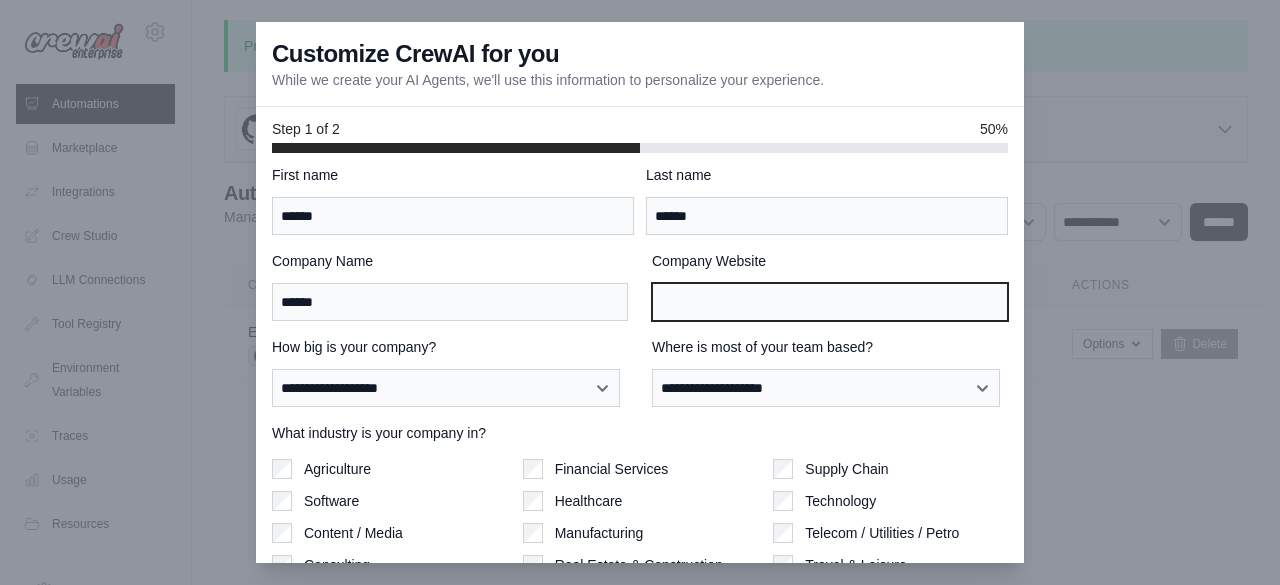 click on "Company Website" at bounding box center [830, 302] 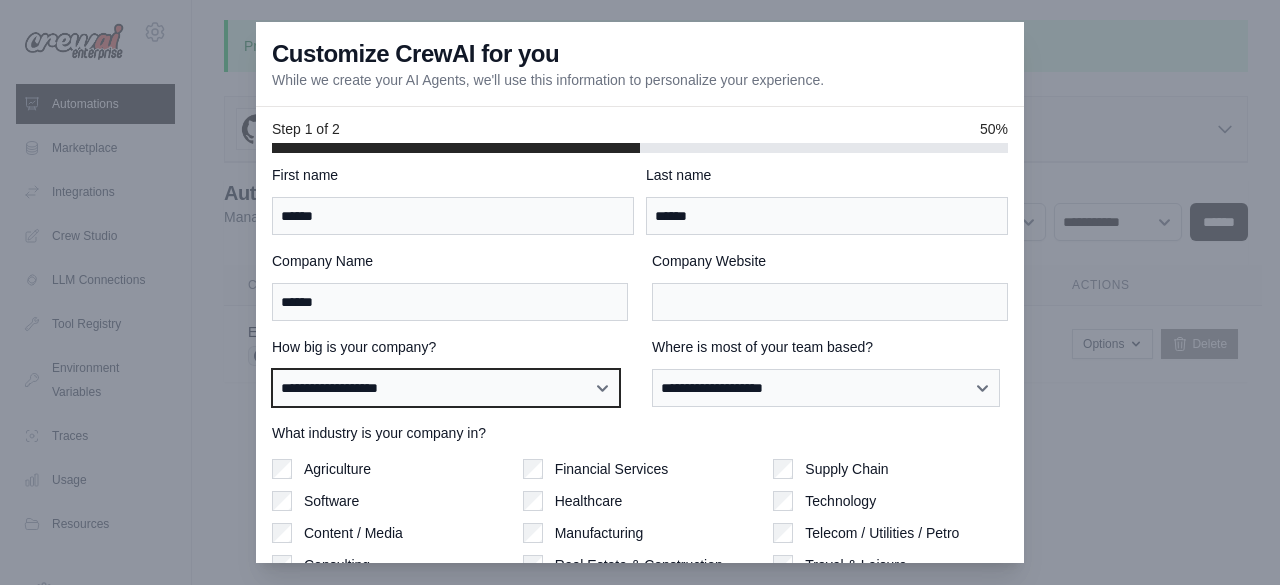 click on "**********" at bounding box center [446, 387] 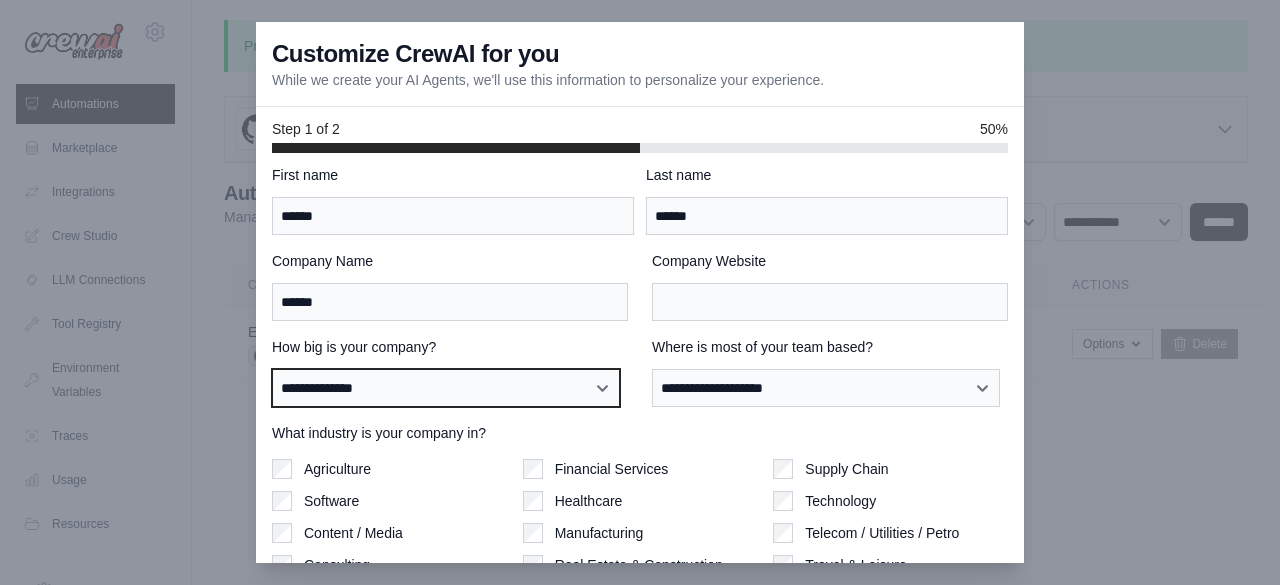click on "**********" at bounding box center [446, 387] 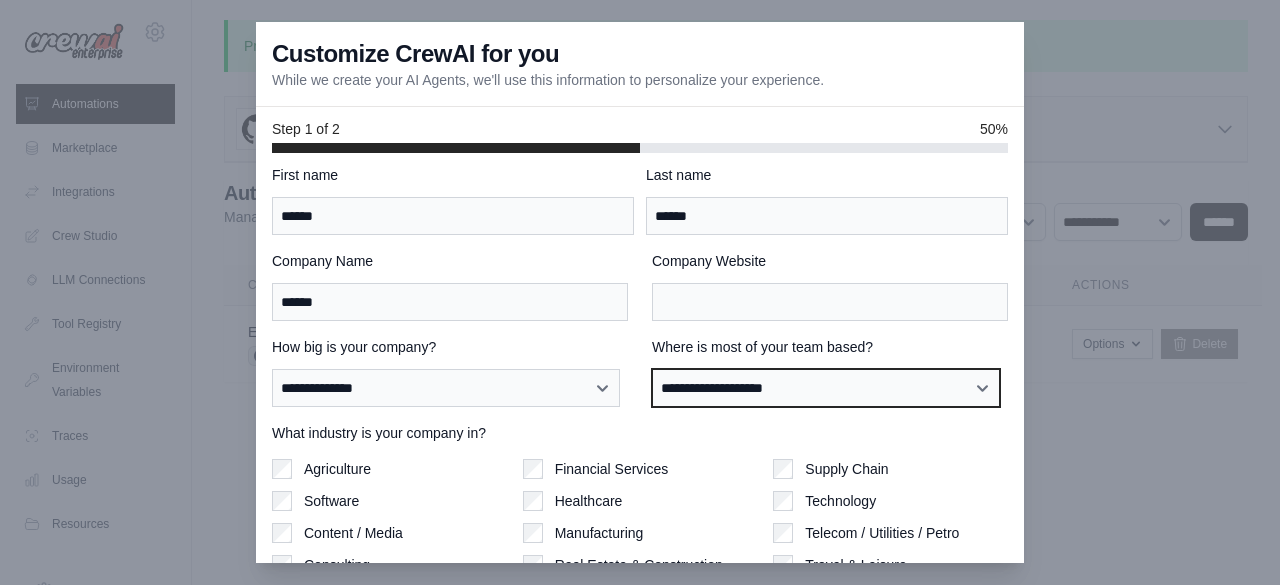 click on "**********" at bounding box center [826, 387] 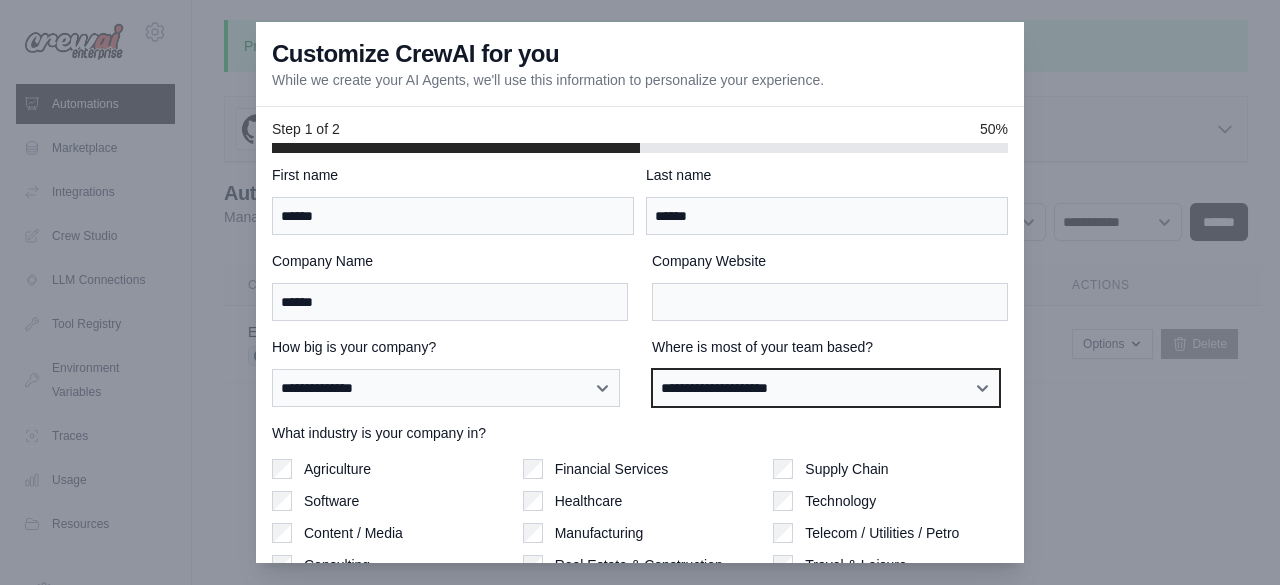 click on "**********" at bounding box center [826, 387] 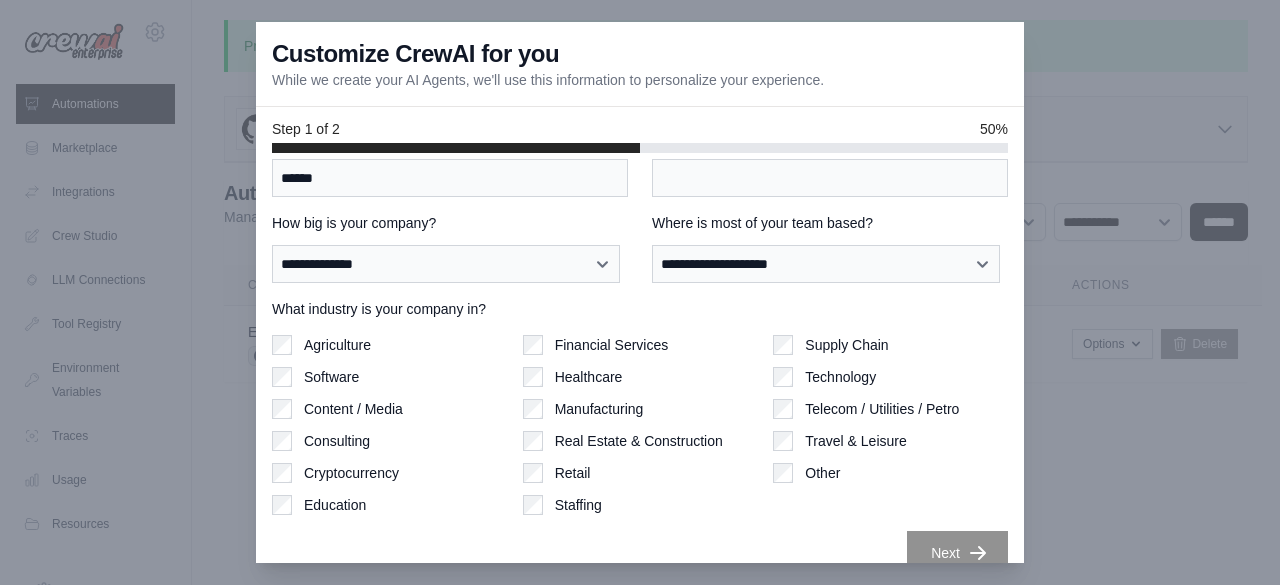 scroll, scrollTop: 162, scrollLeft: 0, axis: vertical 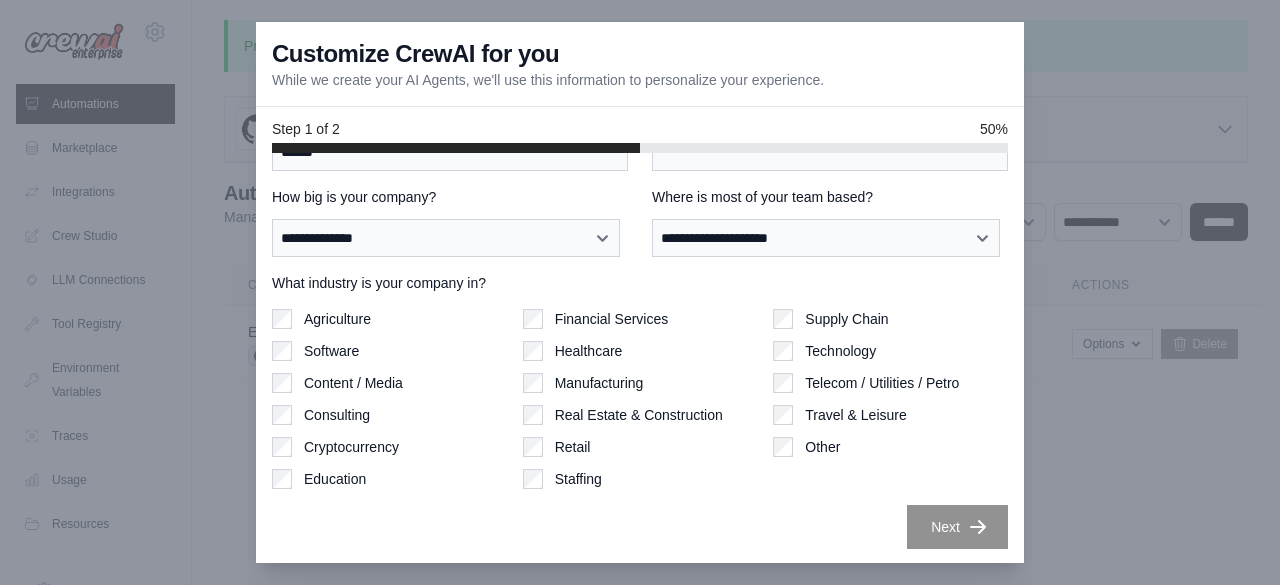 click on "**********" at bounding box center (640, 281) 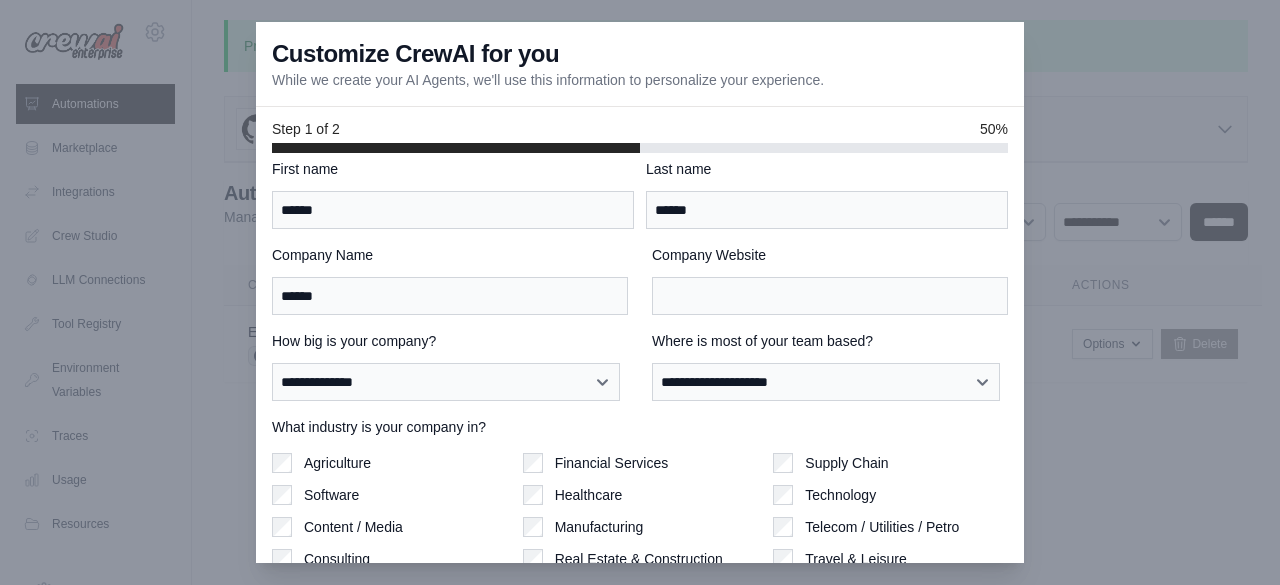 scroll, scrollTop: 9, scrollLeft: 0, axis: vertical 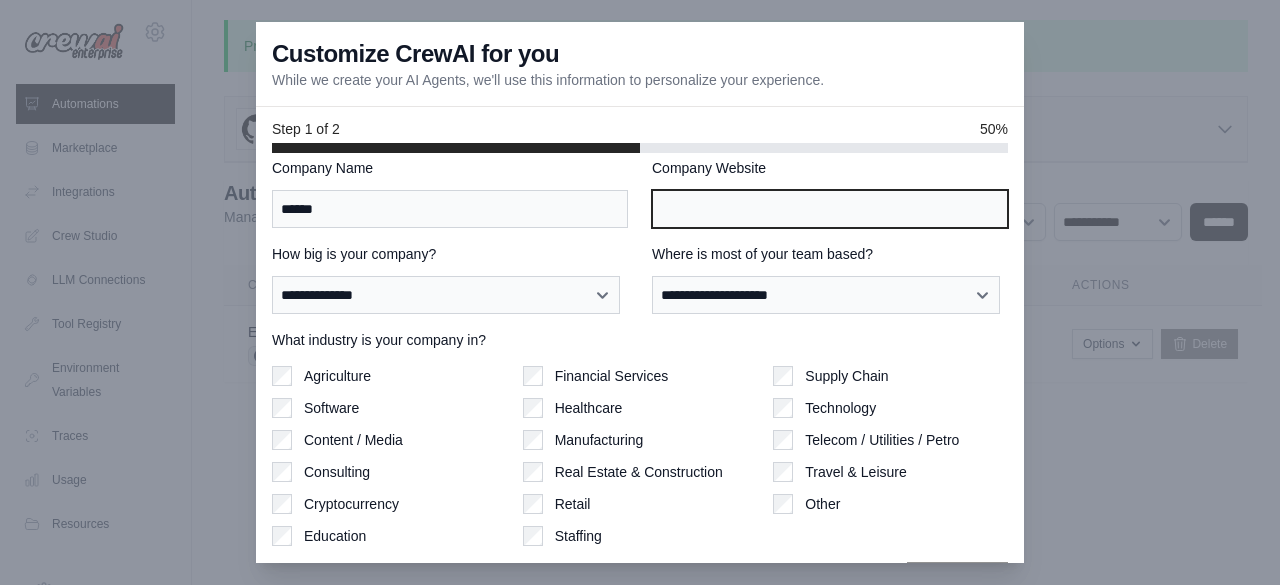 click on "Company Website" at bounding box center [830, 209] 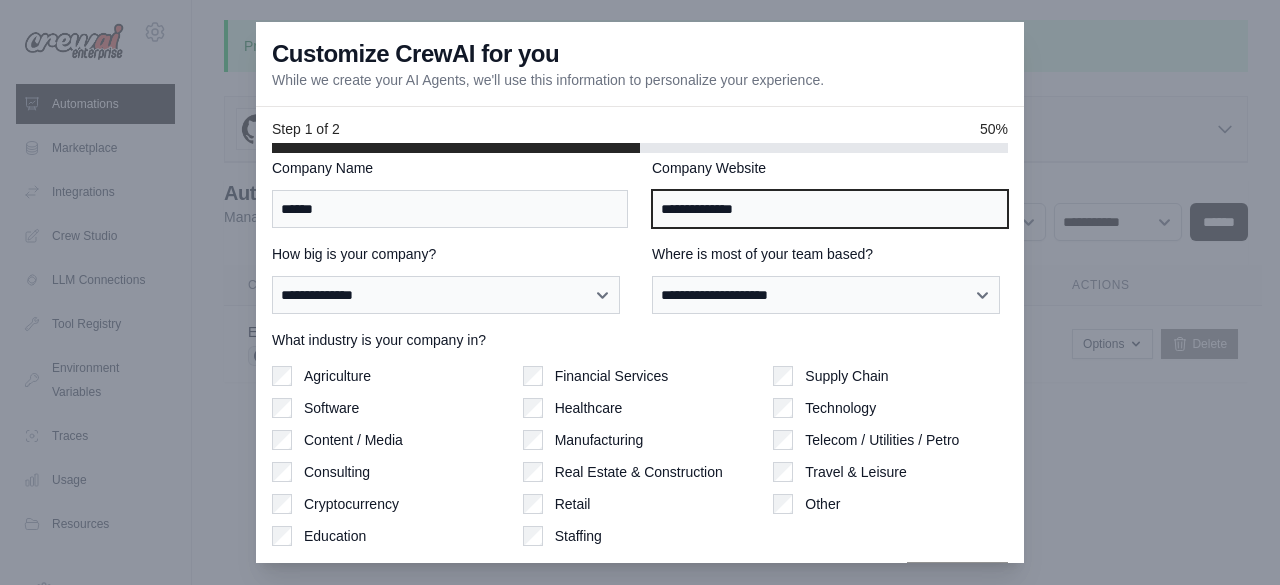 type on "**********" 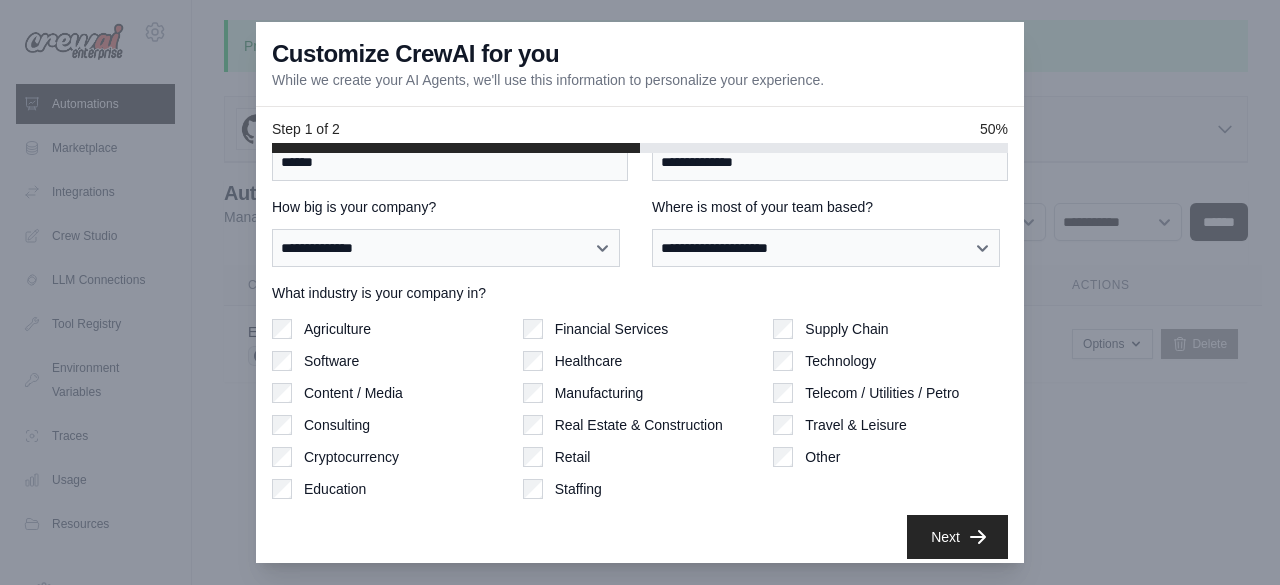 scroll, scrollTop: 162, scrollLeft: 0, axis: vertical 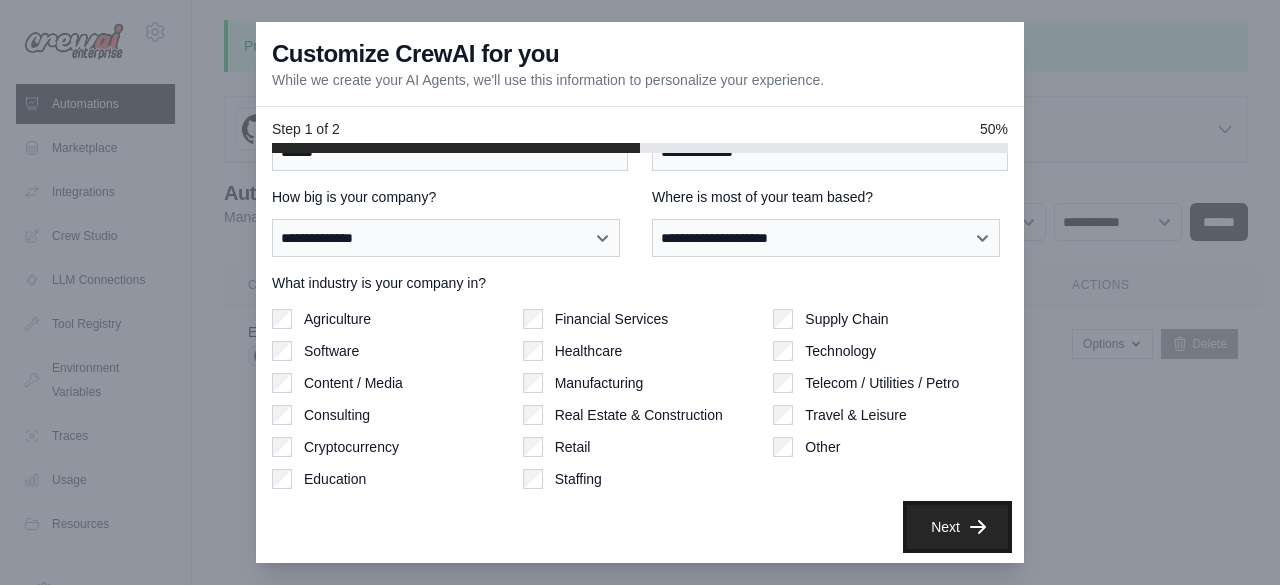 click on "Next" at bounding box center (957, 527) 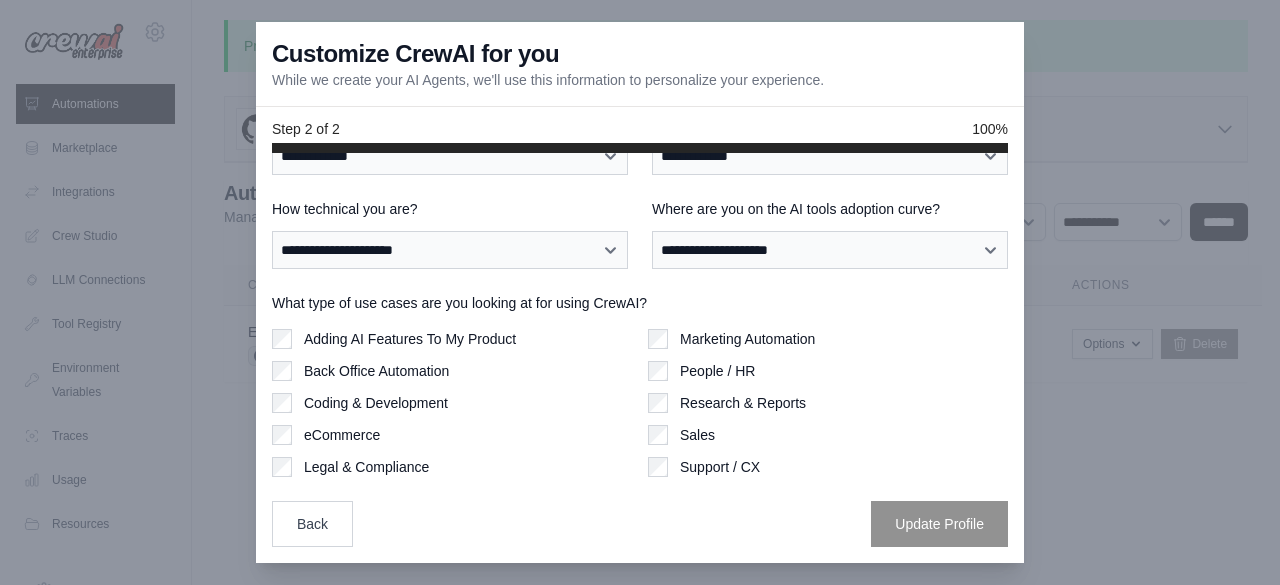 scroll, scrollTop: 70, scrollLeft: 0, axis: vertical 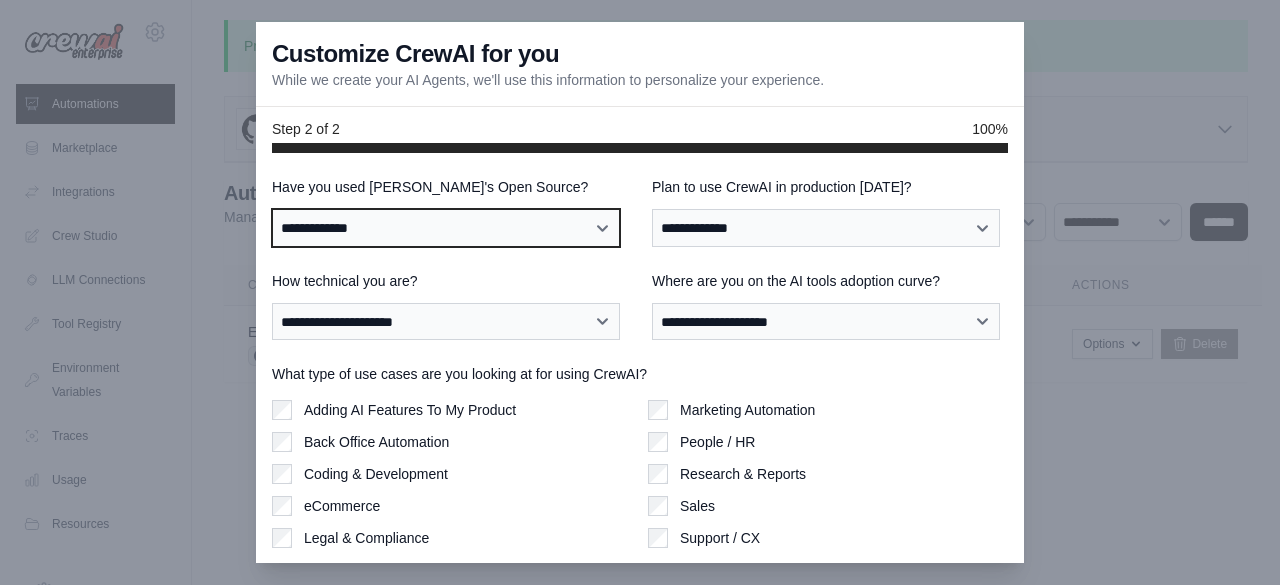 click on "**********" at bounding box center (446, 227) 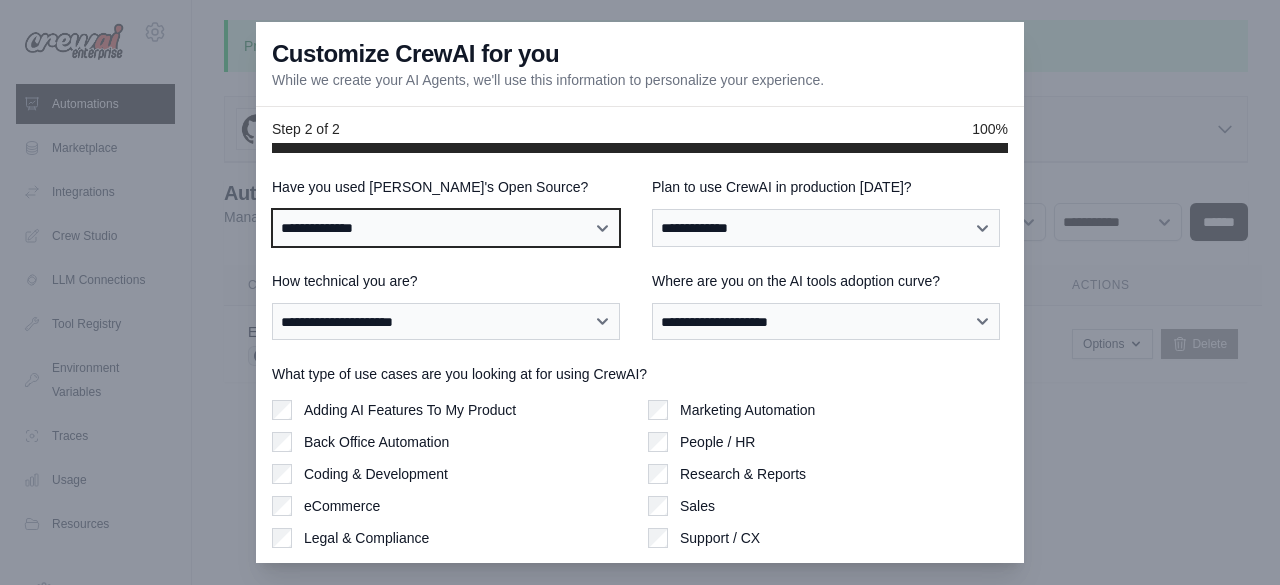 click on "**********" at bounding box center (446, 227) 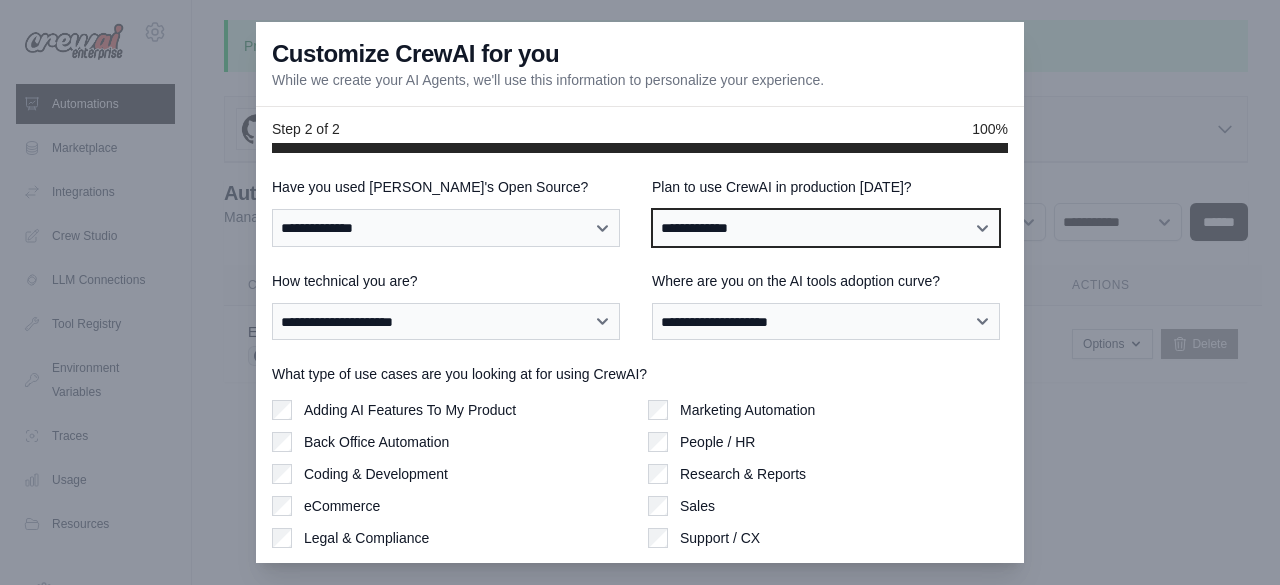 click on "**********" at bounding box center (826, 227) 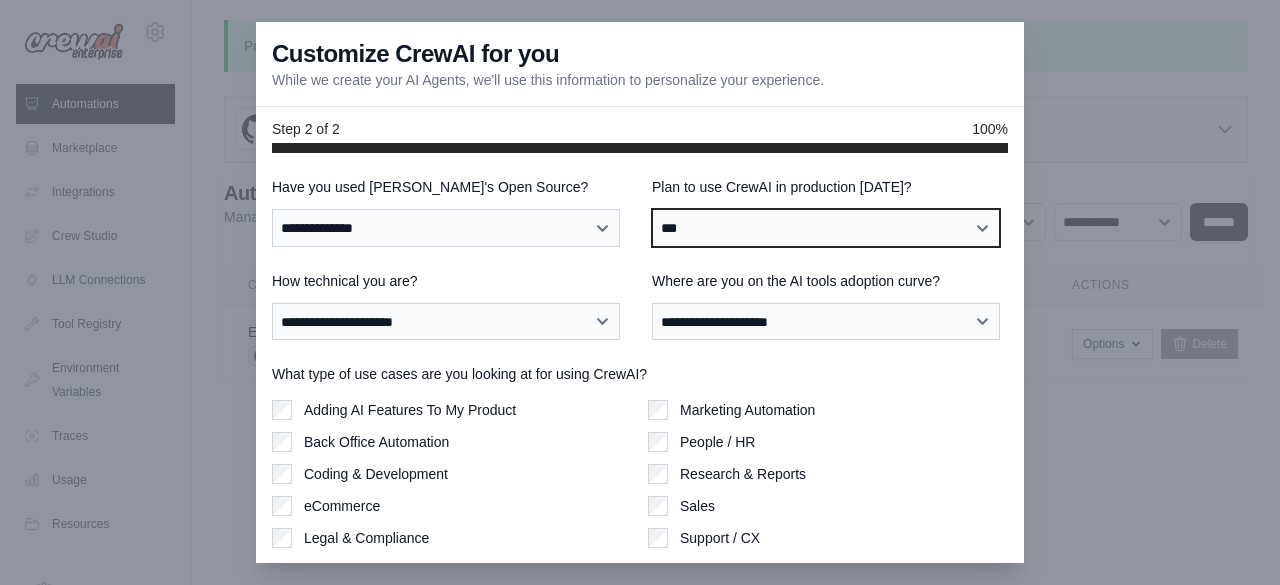 click on "**********" at bounding box center [826, 227] 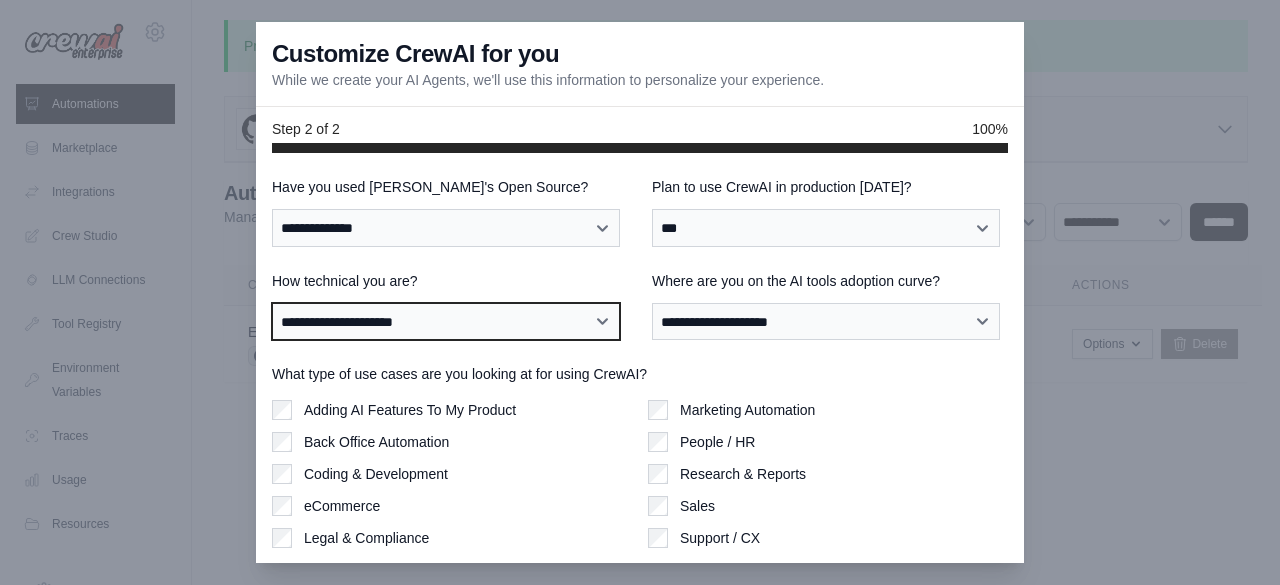 click on "**********" at bounding box center [446, 321] 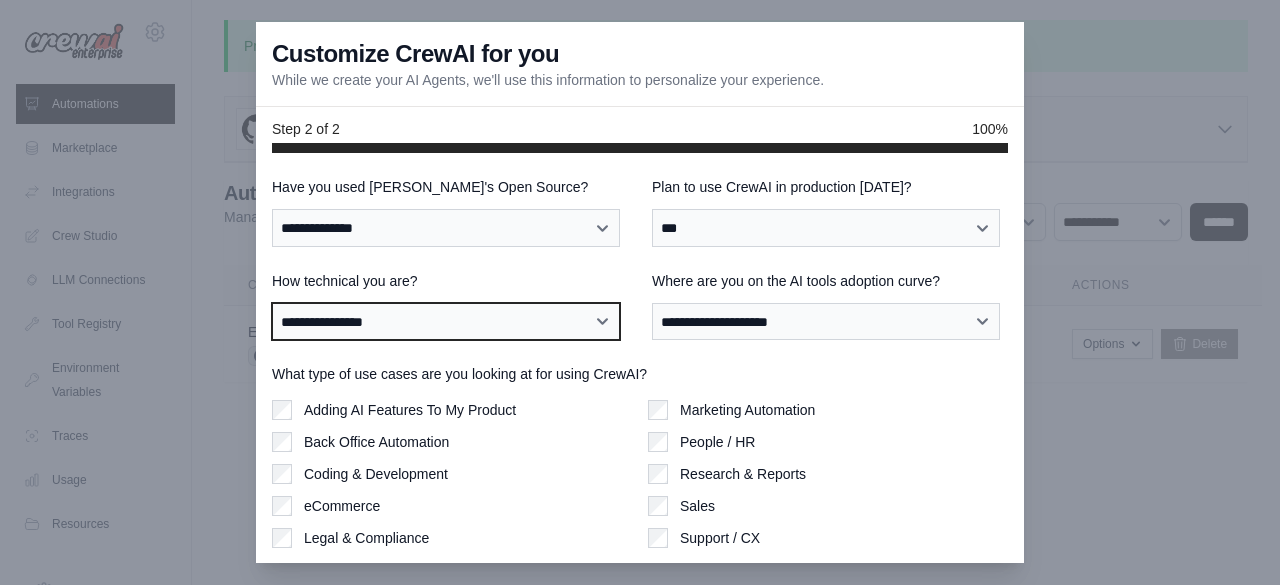 click on "**********" at bounding box center [446, 321] 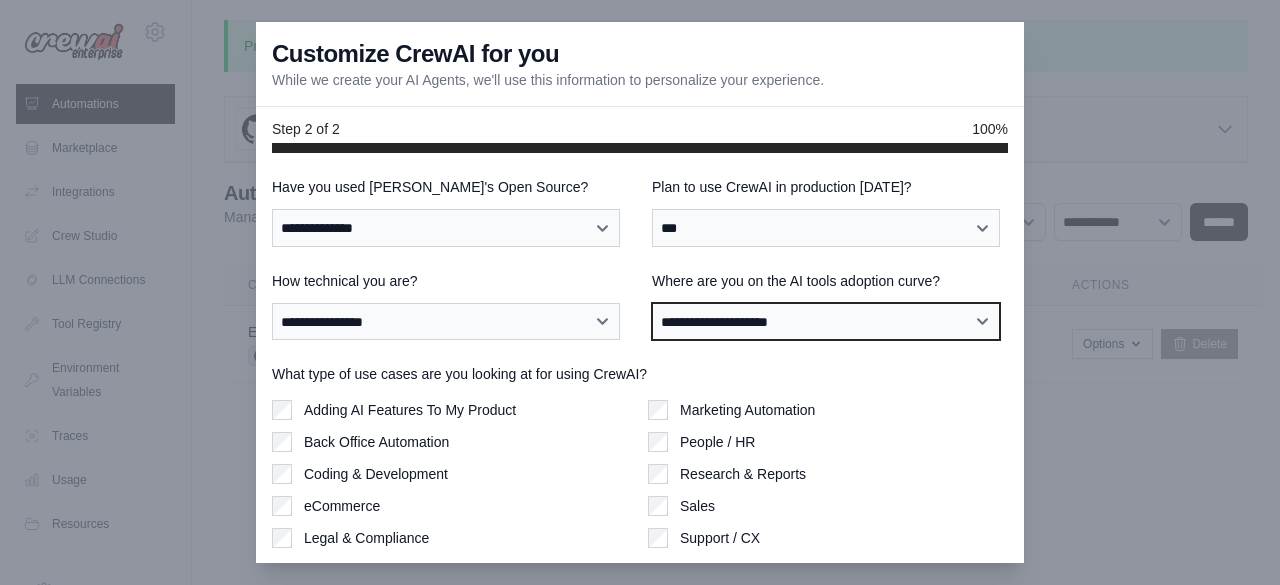 click on "**********" at bounding box center [826, 321] 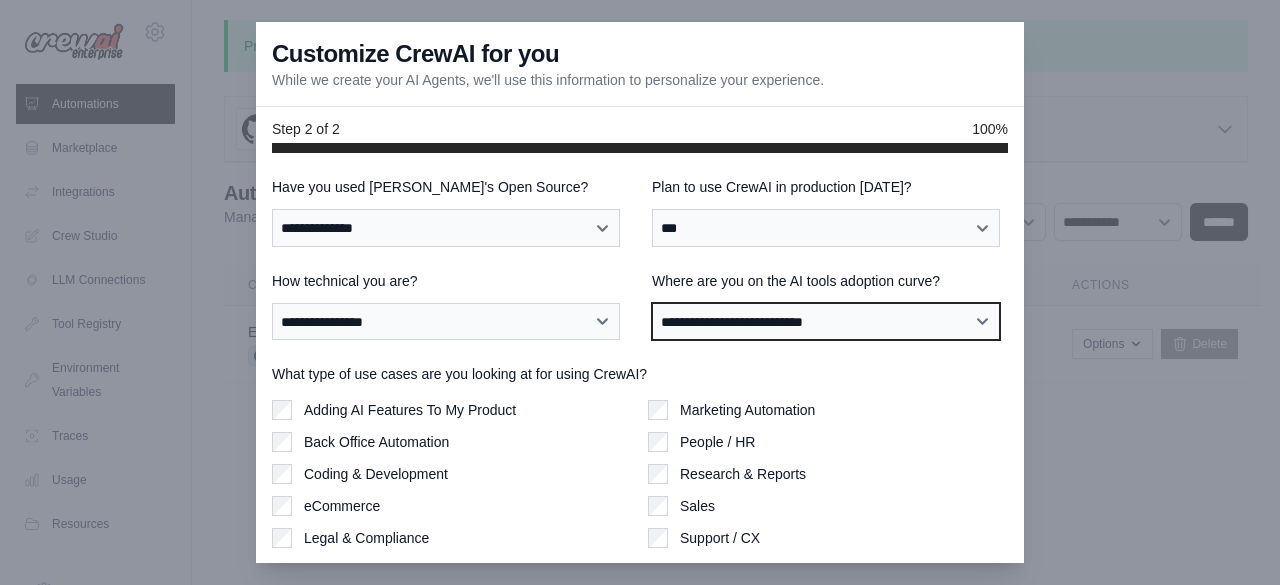 click on "**********" at bounding box center (826, 321) 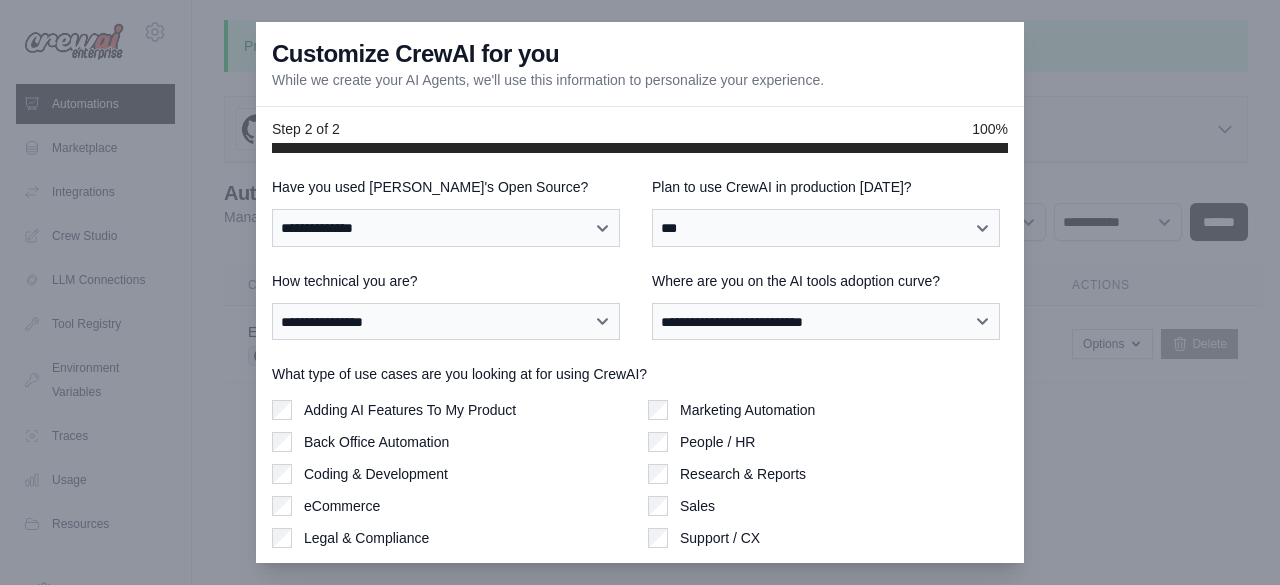 scroll, scrollTop: 70, scrollLeft: 0, axis: vertical 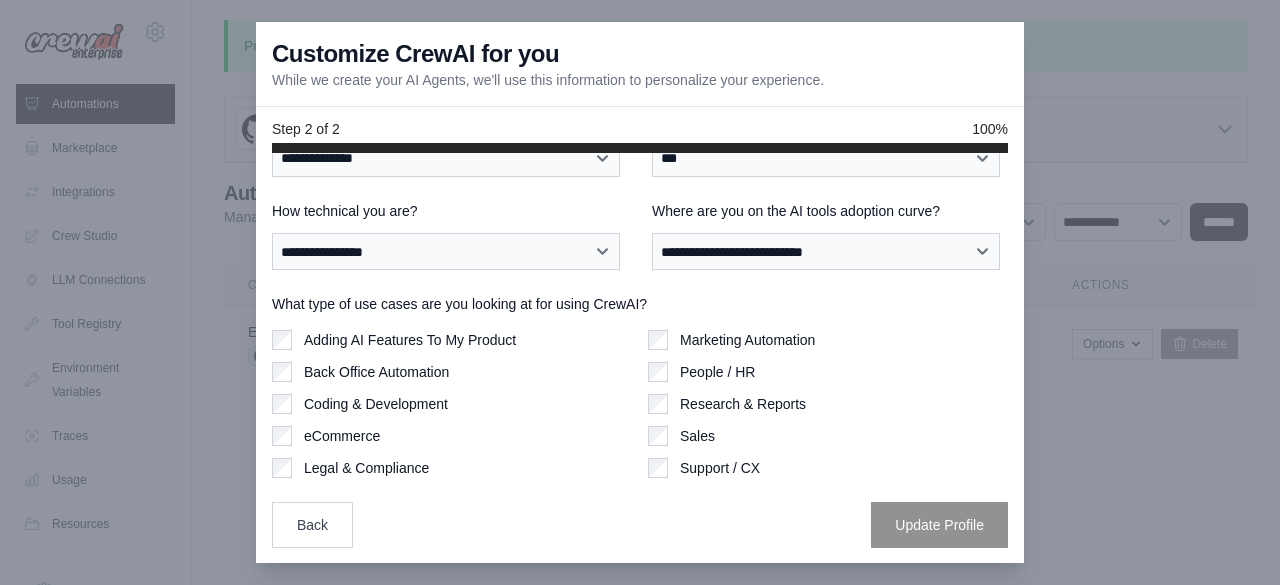click on "Marketing Automation" at bounding box center (747, 340) 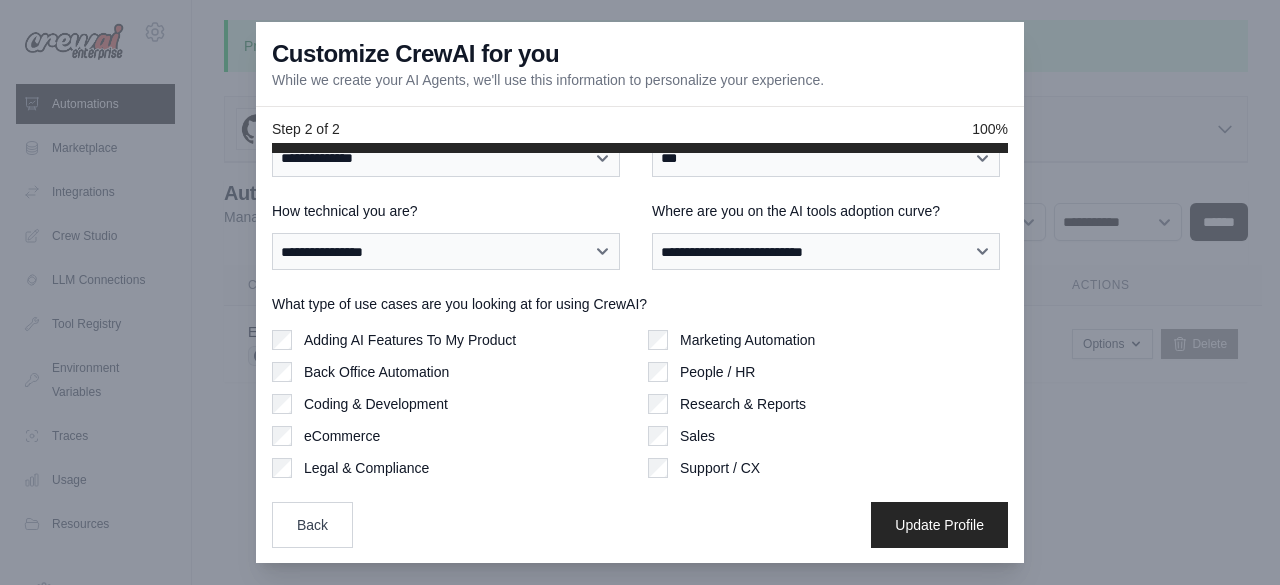 click on "Back Office Automation" at bounding box center [376, 372] 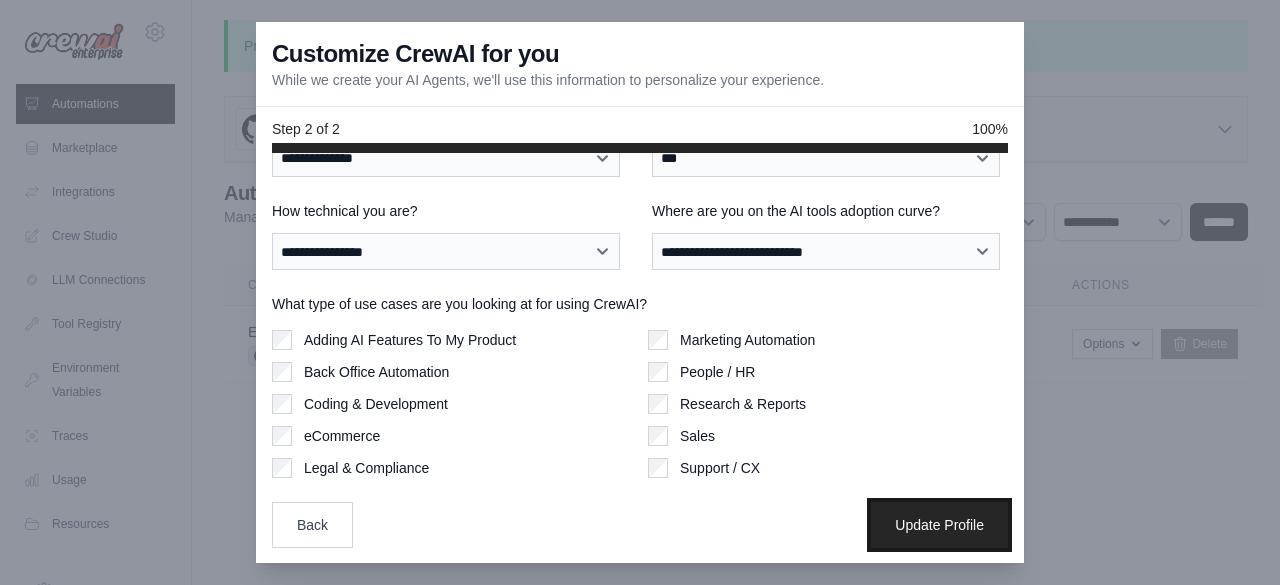 click on "Update Profile" at bounding box center (939, 525) 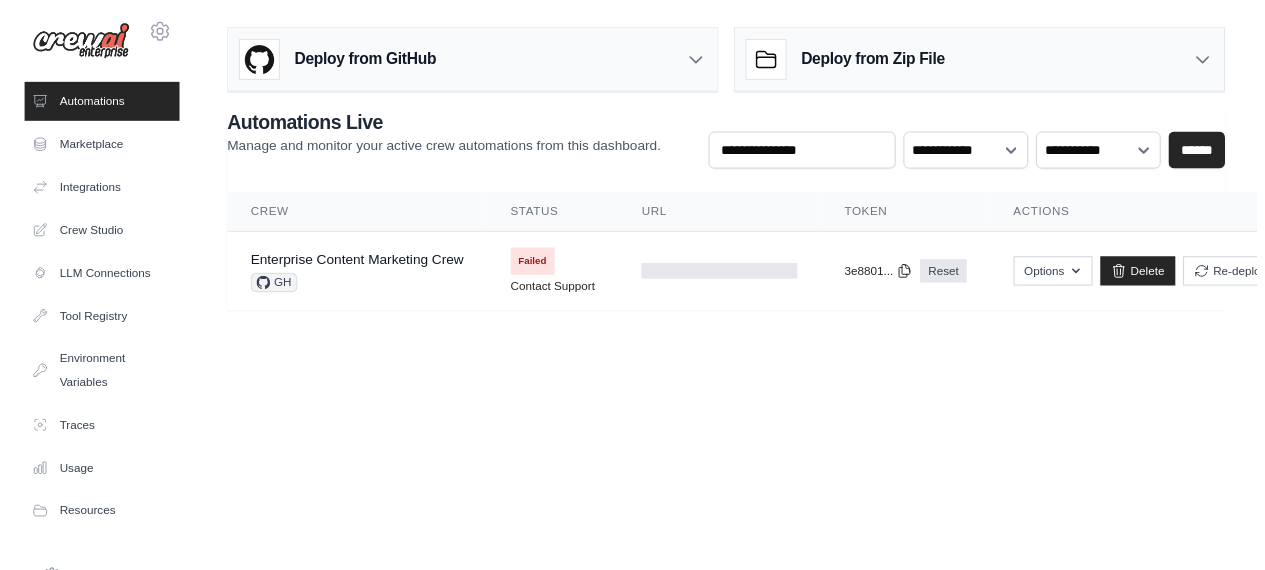 scroll, scrollTop: 0, scrollLeft: 0, axis: both 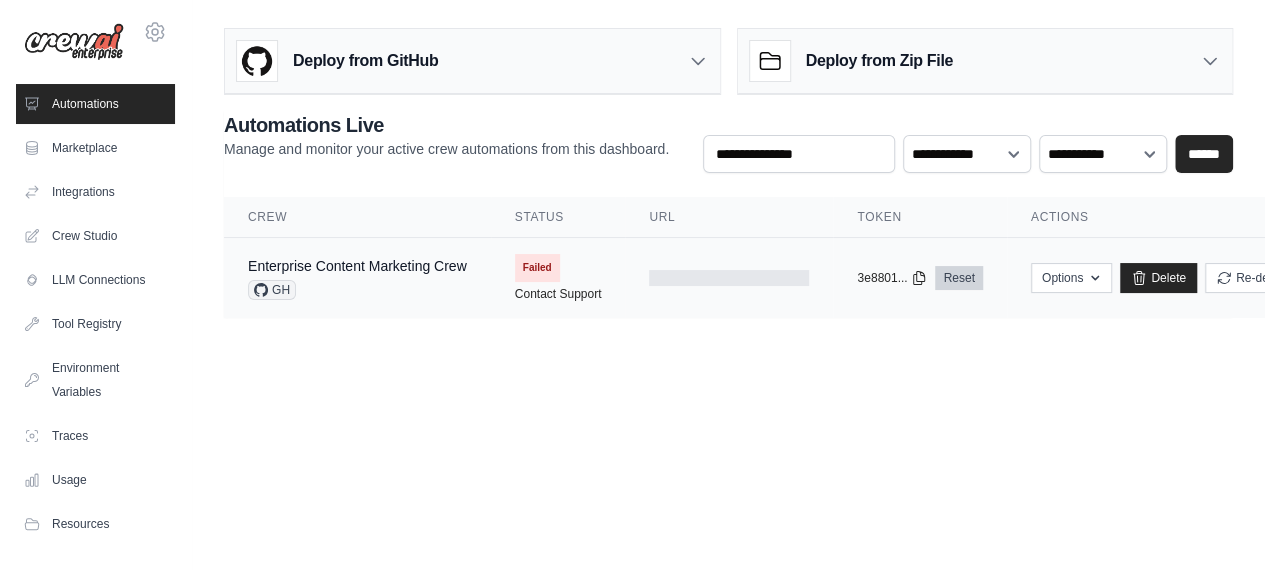 click on "Reset" at bounding box center [958, 278] 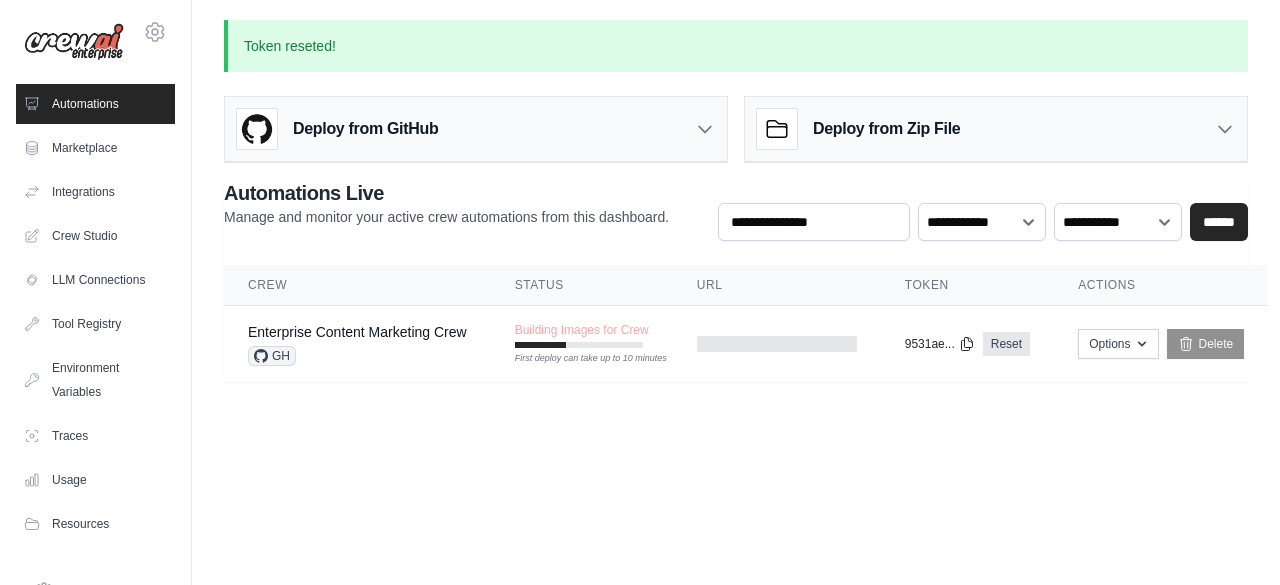 click on "Deploy from Zip File" at bounding box center [886, 129] 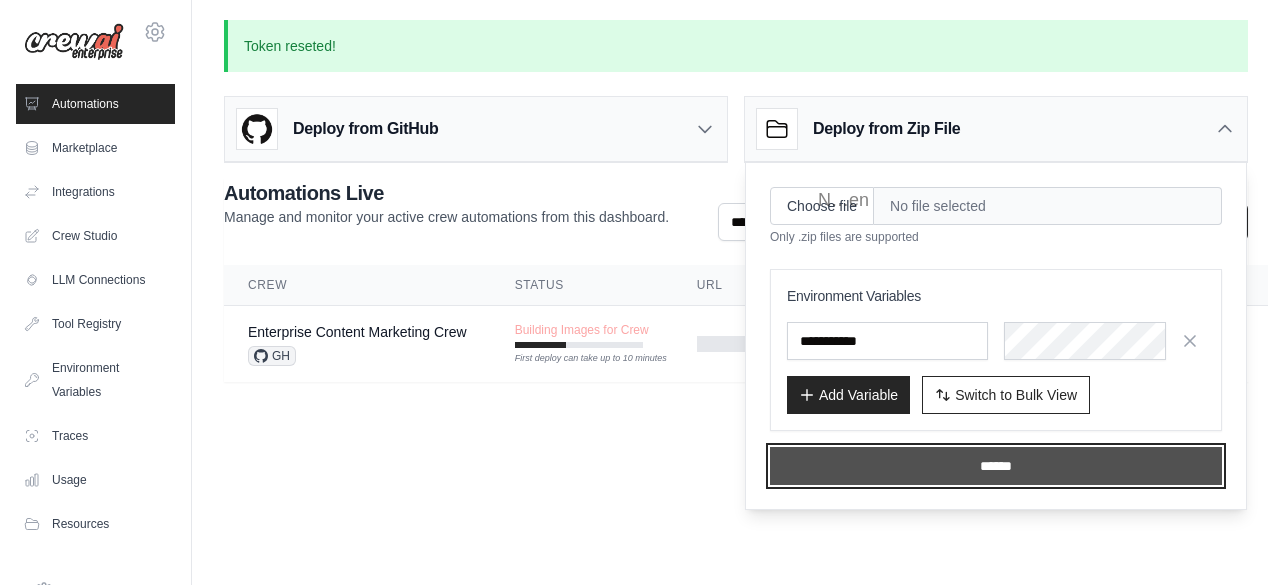 click on "******" at bounding box center (996, 466) 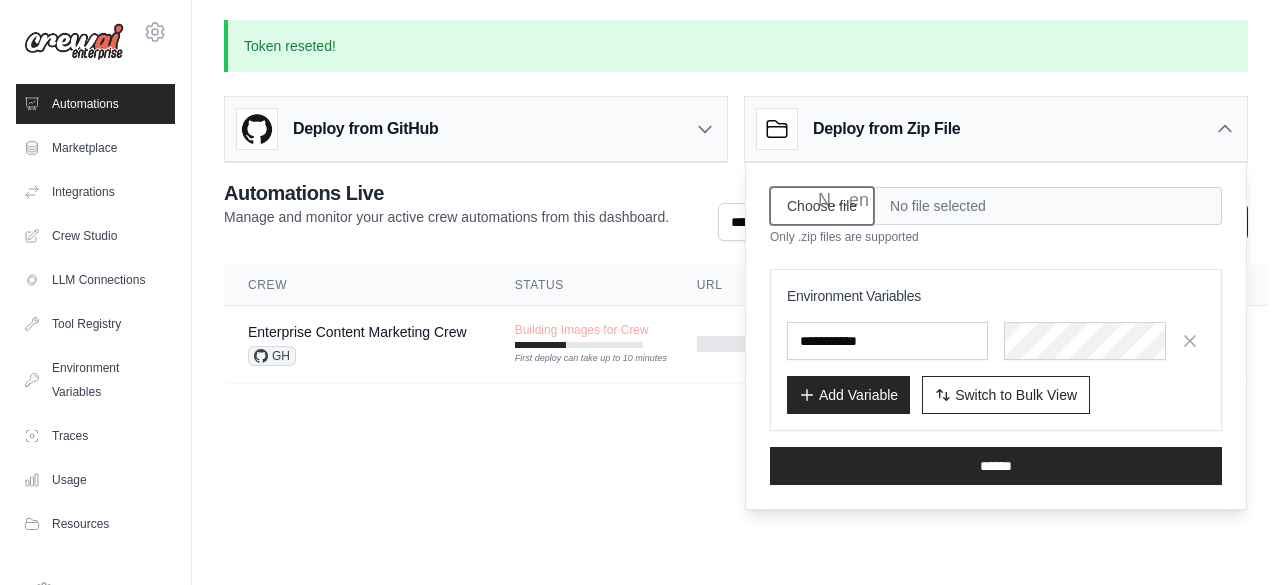 click on "Choose file" at bounding box center (822, 206) 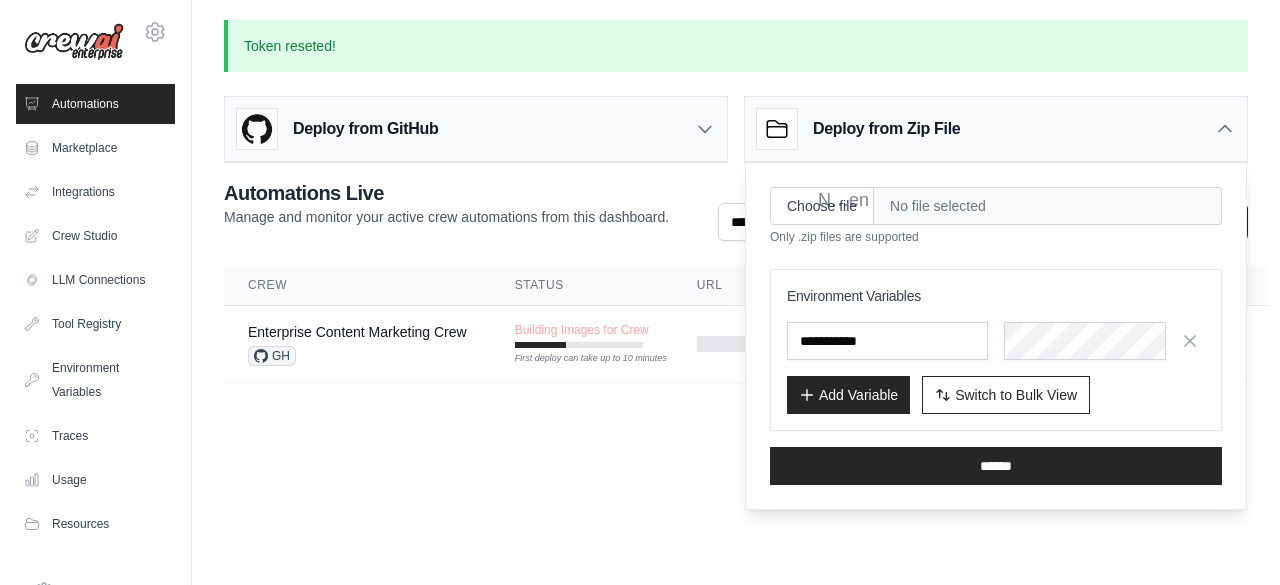 click 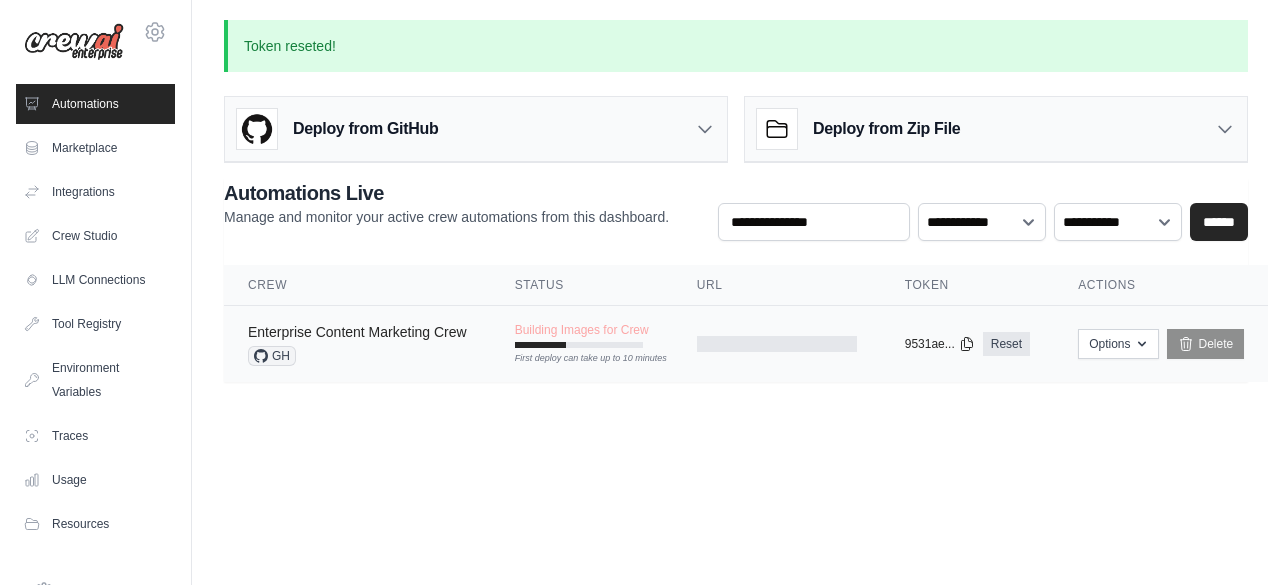 click on "Enterprise Content Marketing Crew" at bounding box center [357, 332] 